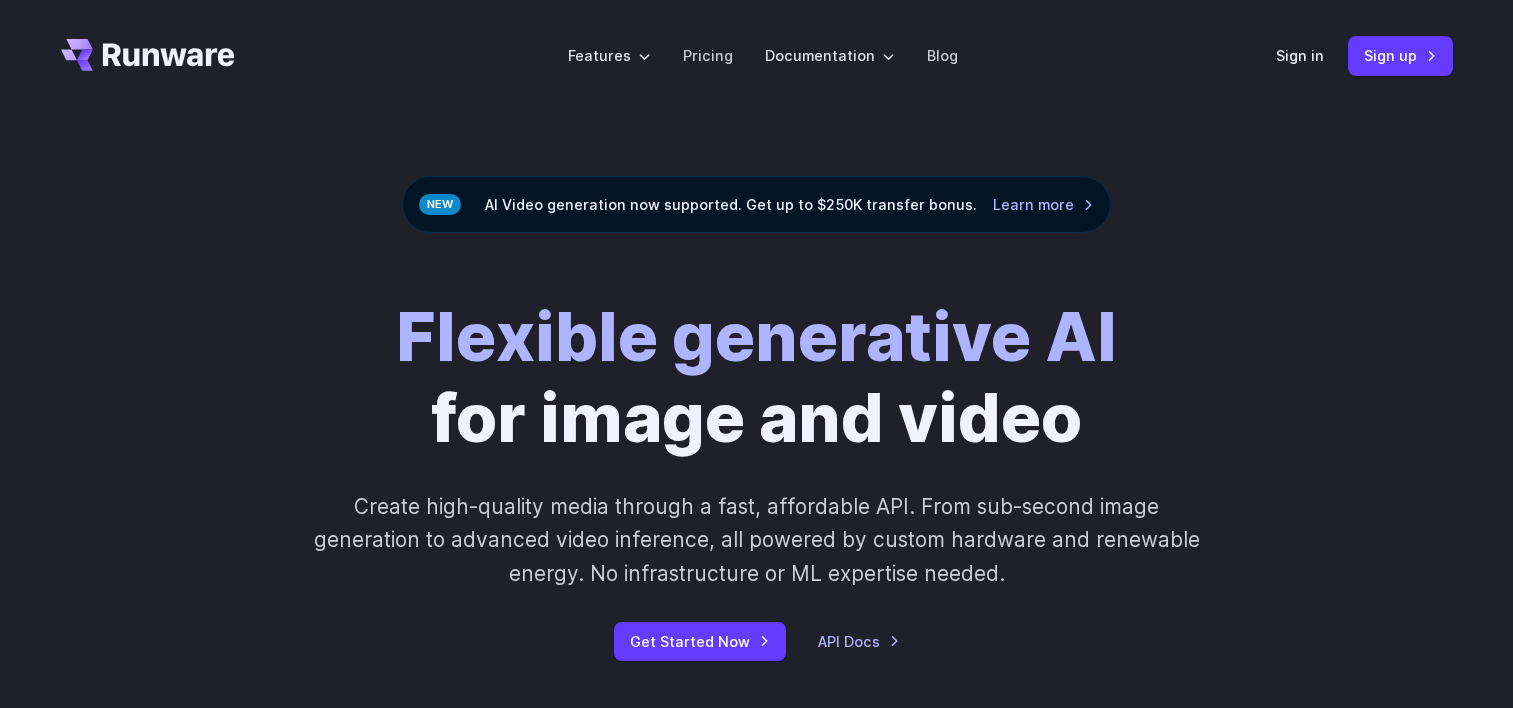 scroll, scrollTop: 627, scrollLeft: 0, axis: vertical 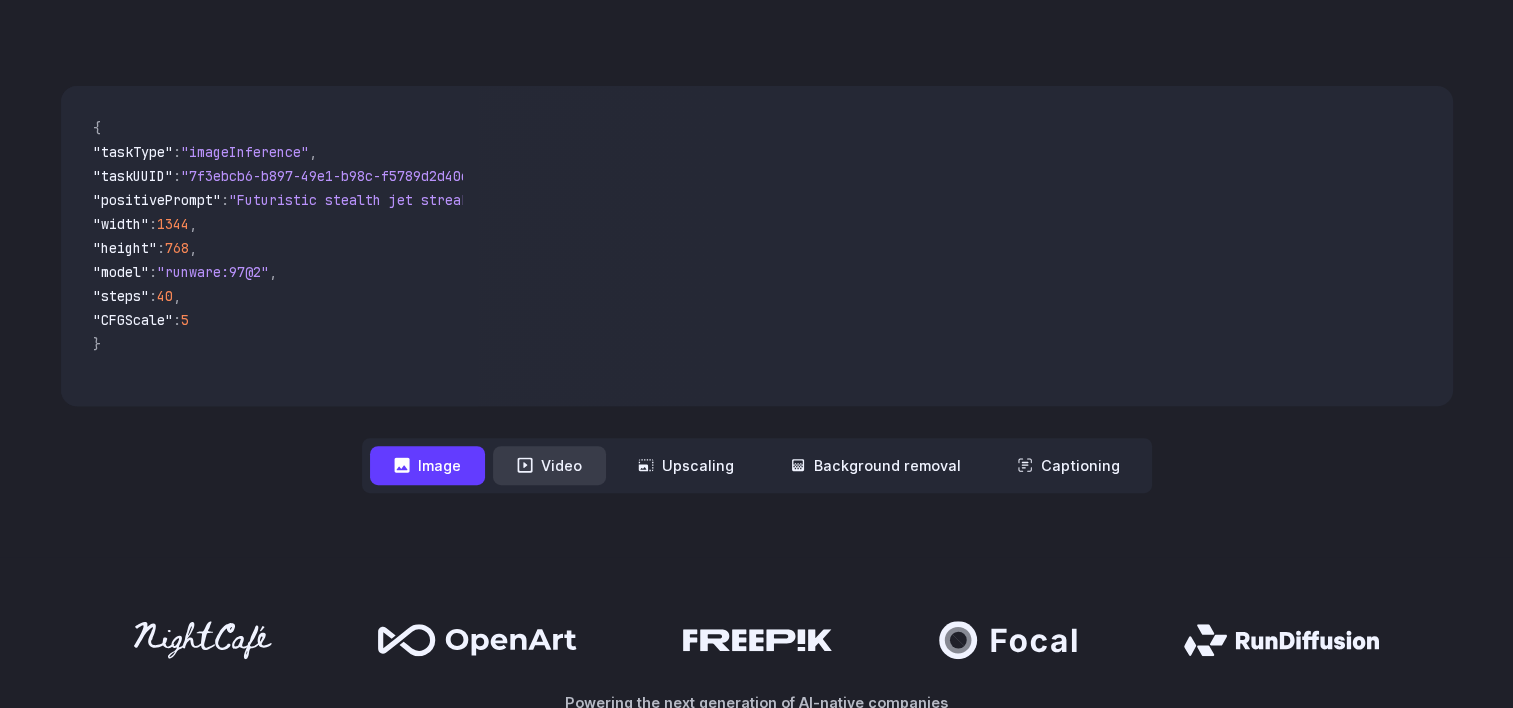 click on "Video" at bounding box center [549, 465] 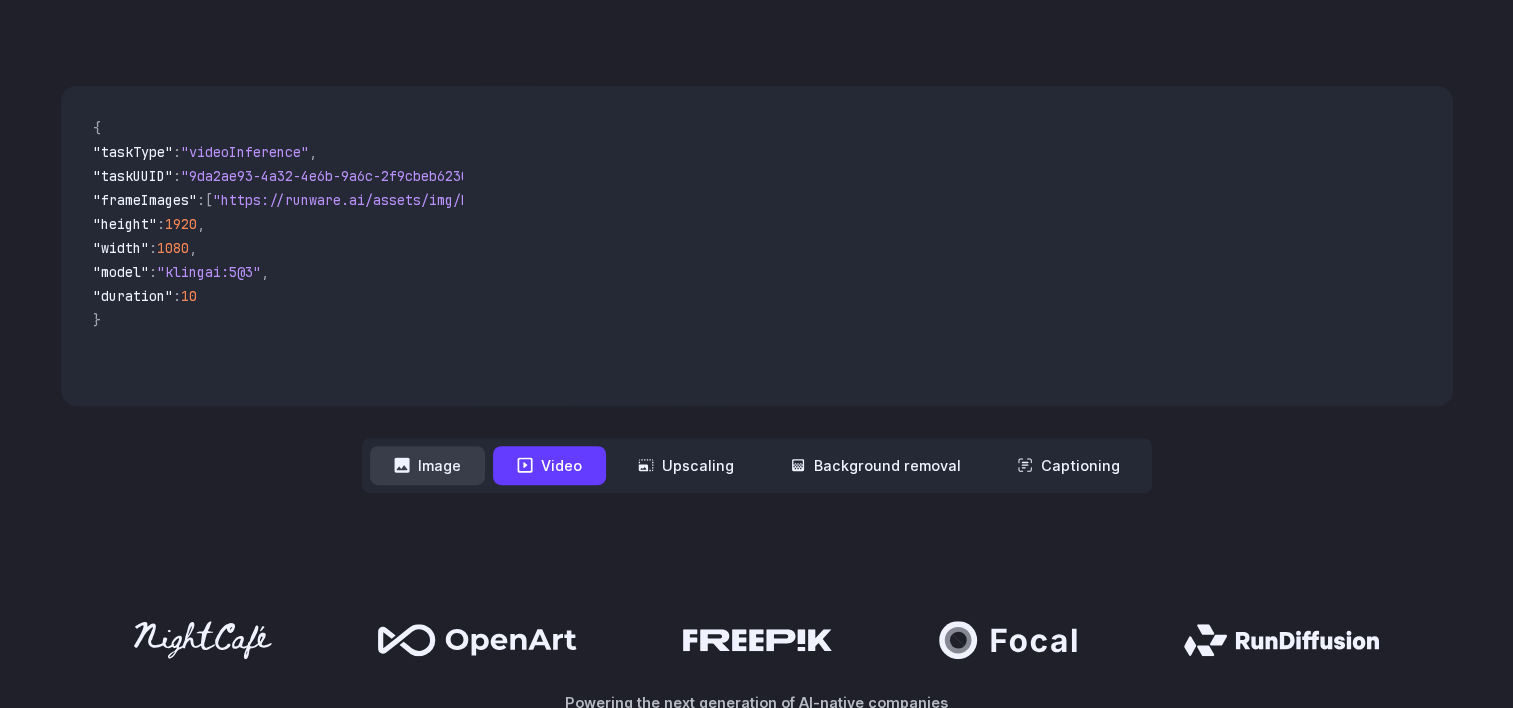 click on "Image" at bounding box center (427, 465) 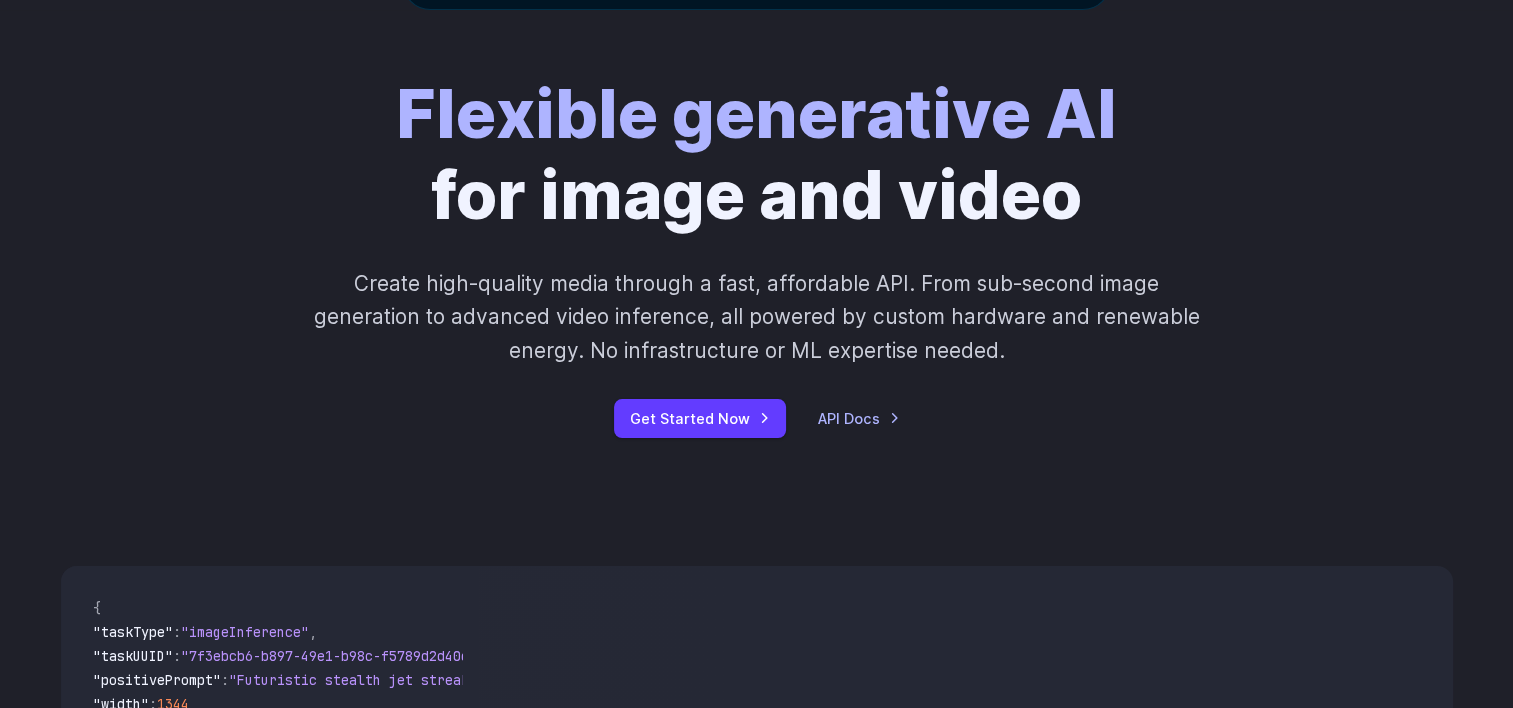 scroll, scrollTop: 218, scrollLeft: 0, axis: vertical 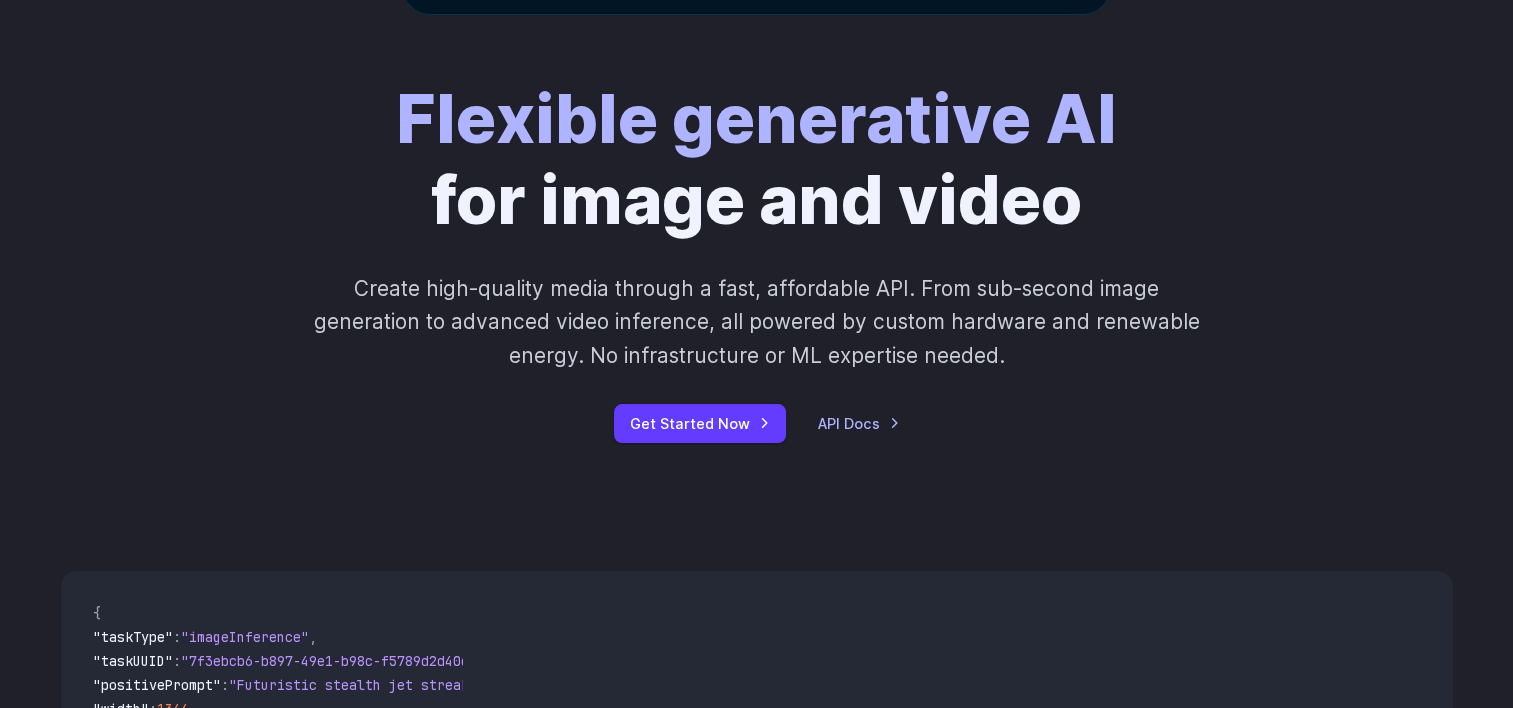 click on "Get Started Now
API Docs" at bounding box center [757, 423] 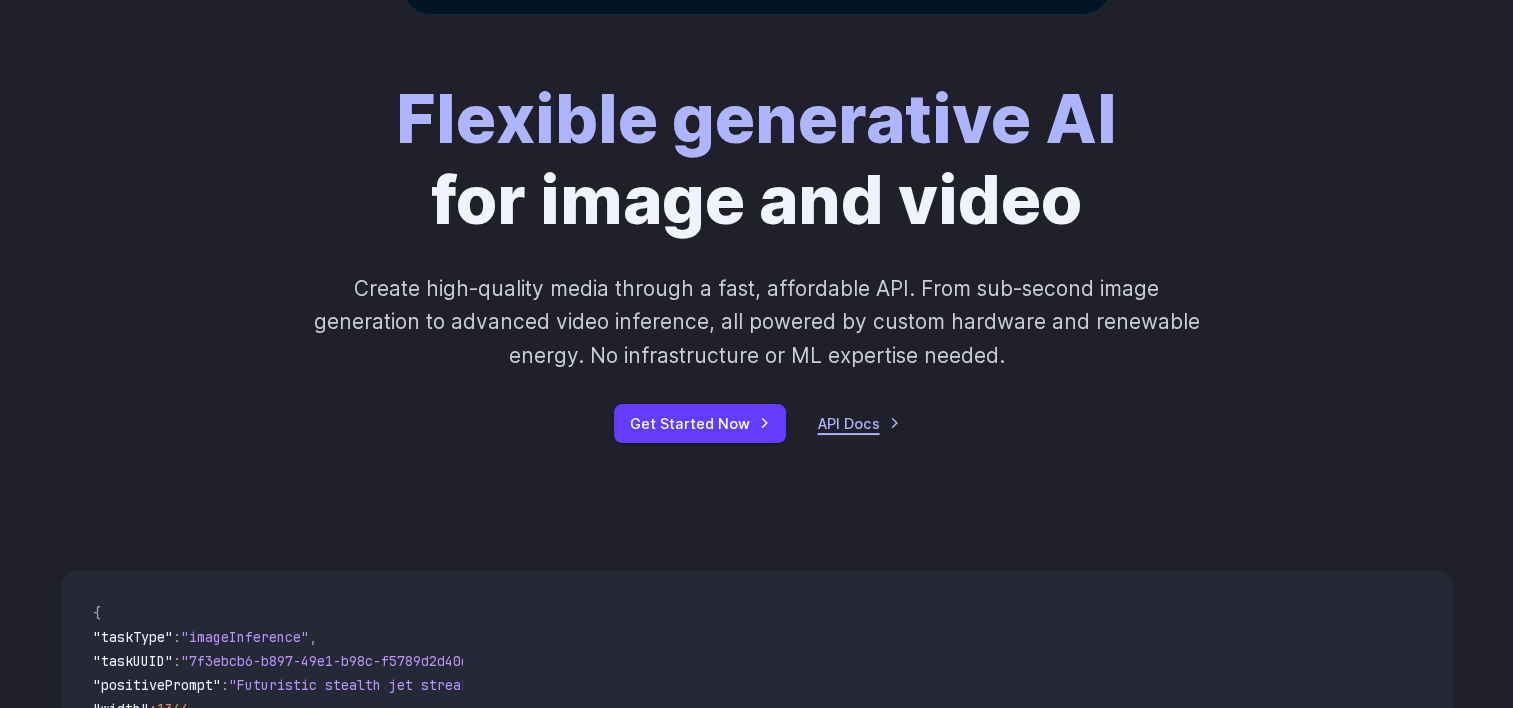 click on "API Docs" at bounding box center (859, 423) 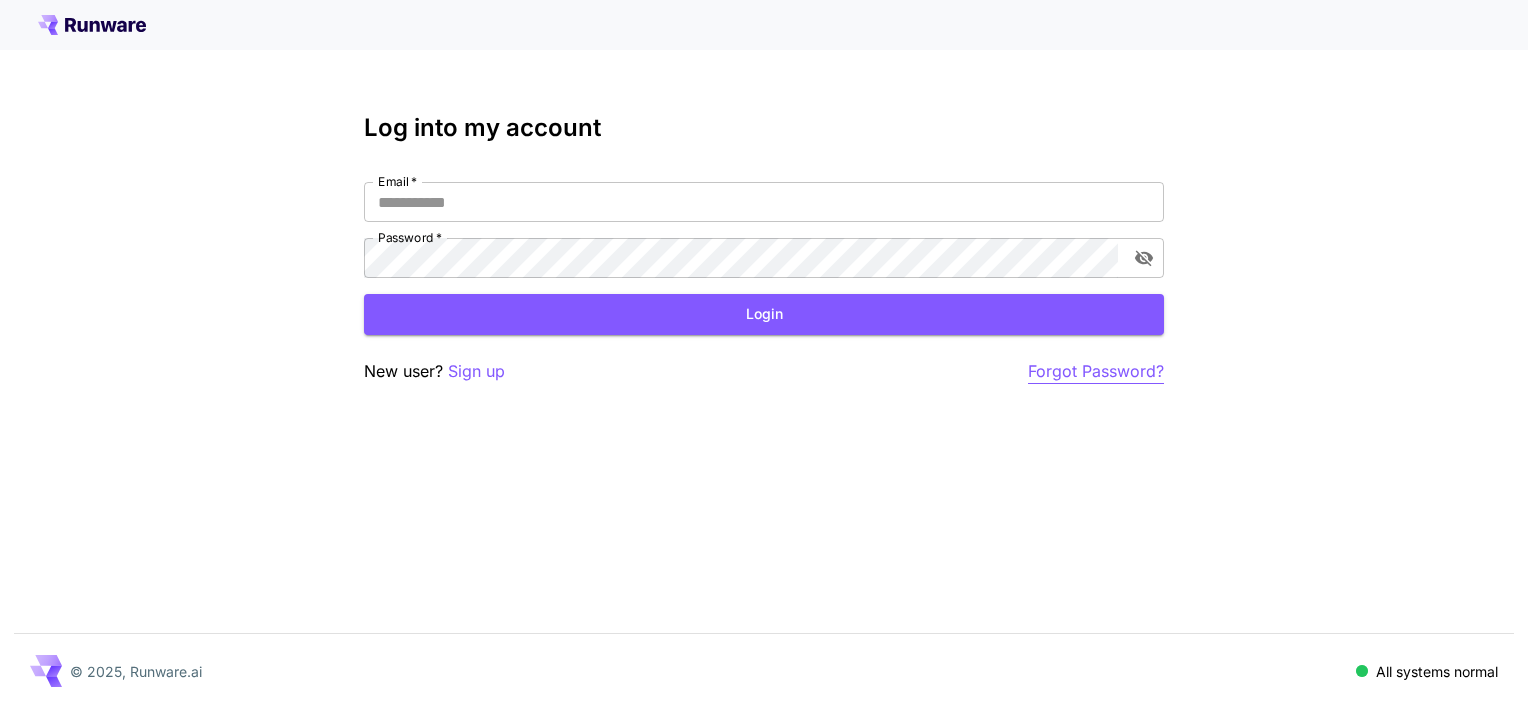 scroll, scrollTop: 0, scrollLeft: 0, axis: both 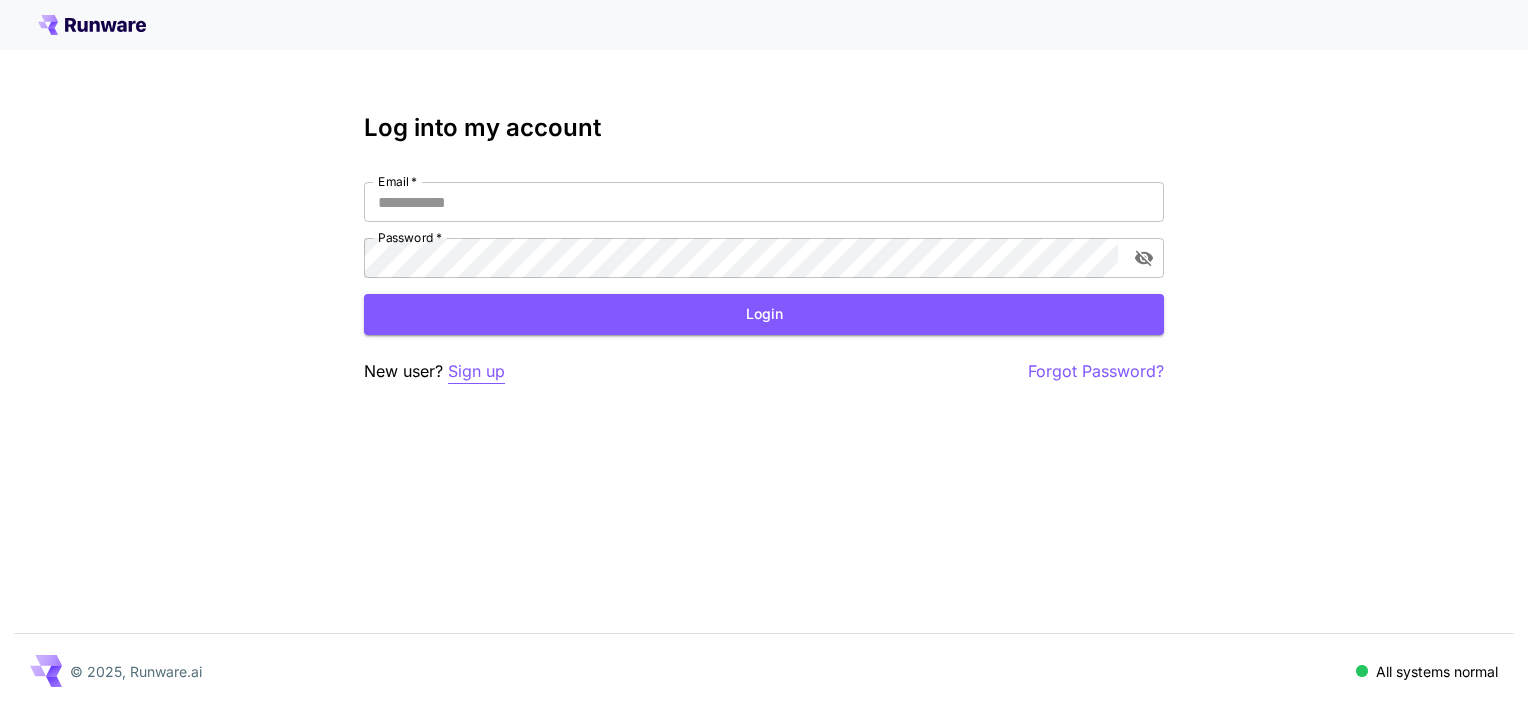 click on "Sign up" at bounding box center [476, 371] 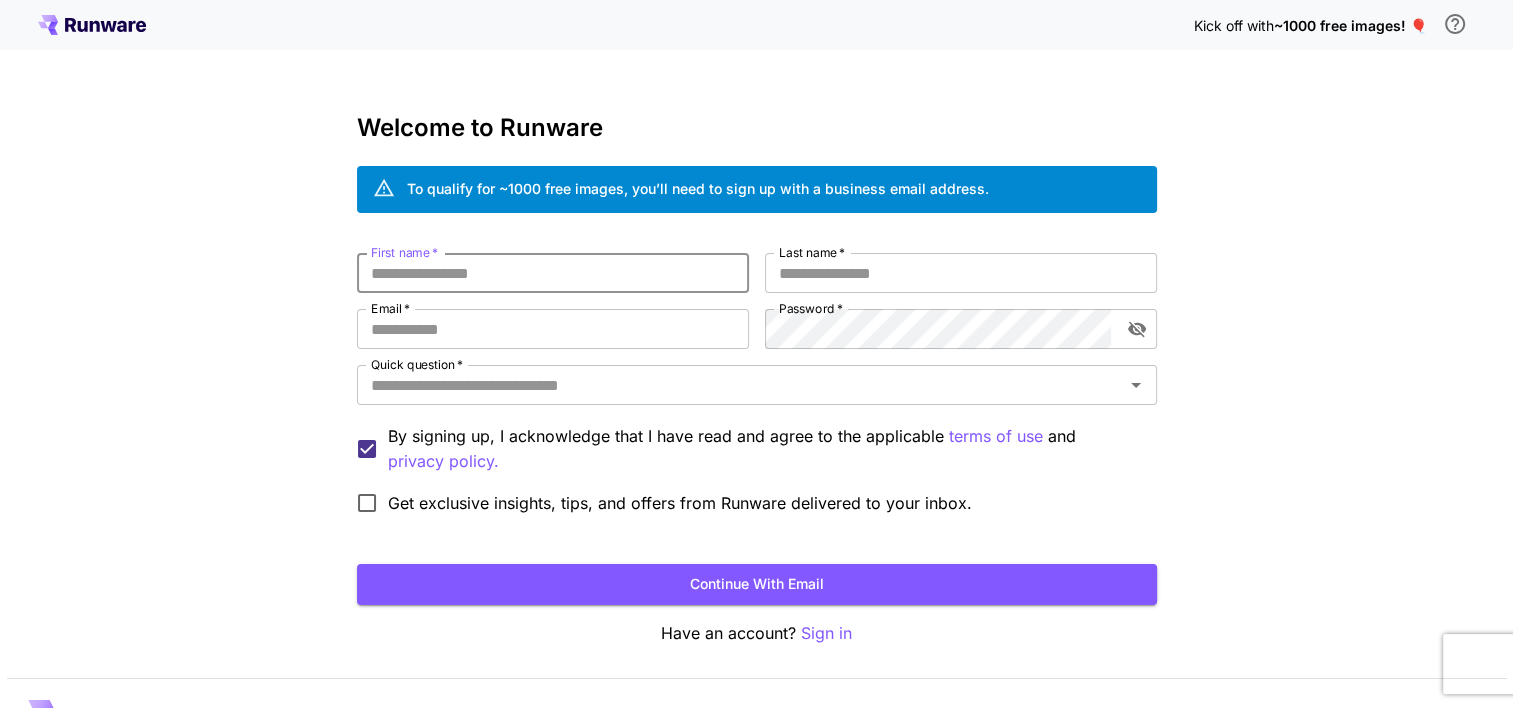 click on "First name   *" at bounding box center (553, 273) 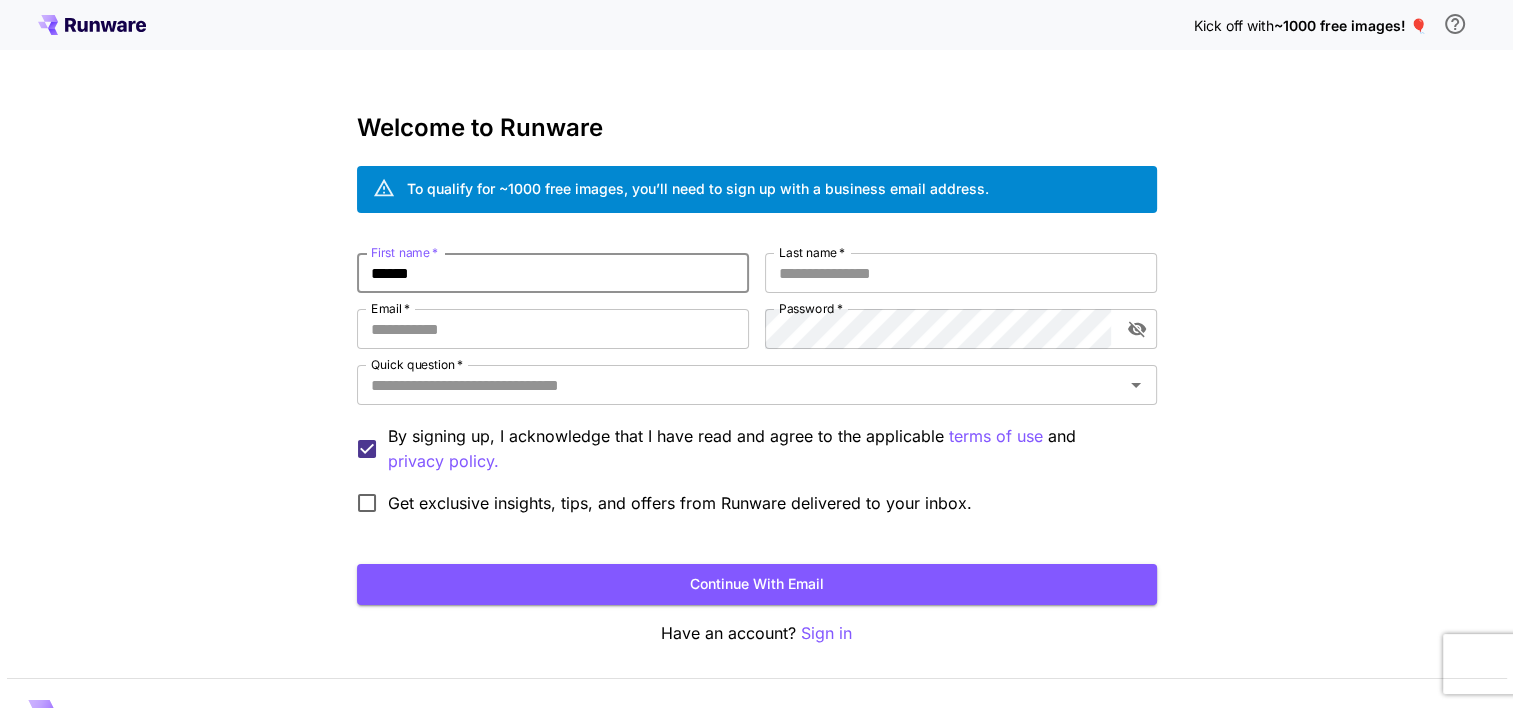 type on "*****" 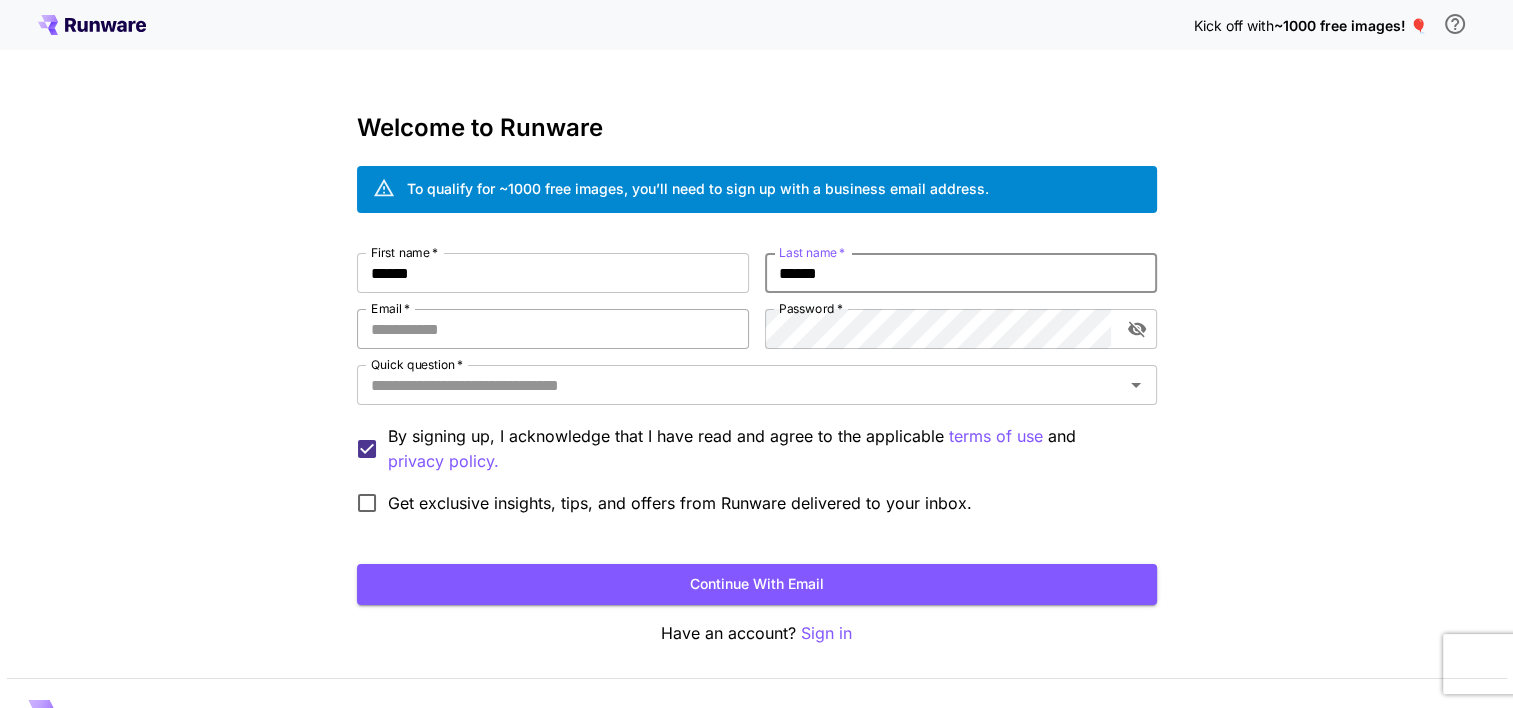 type on "******" 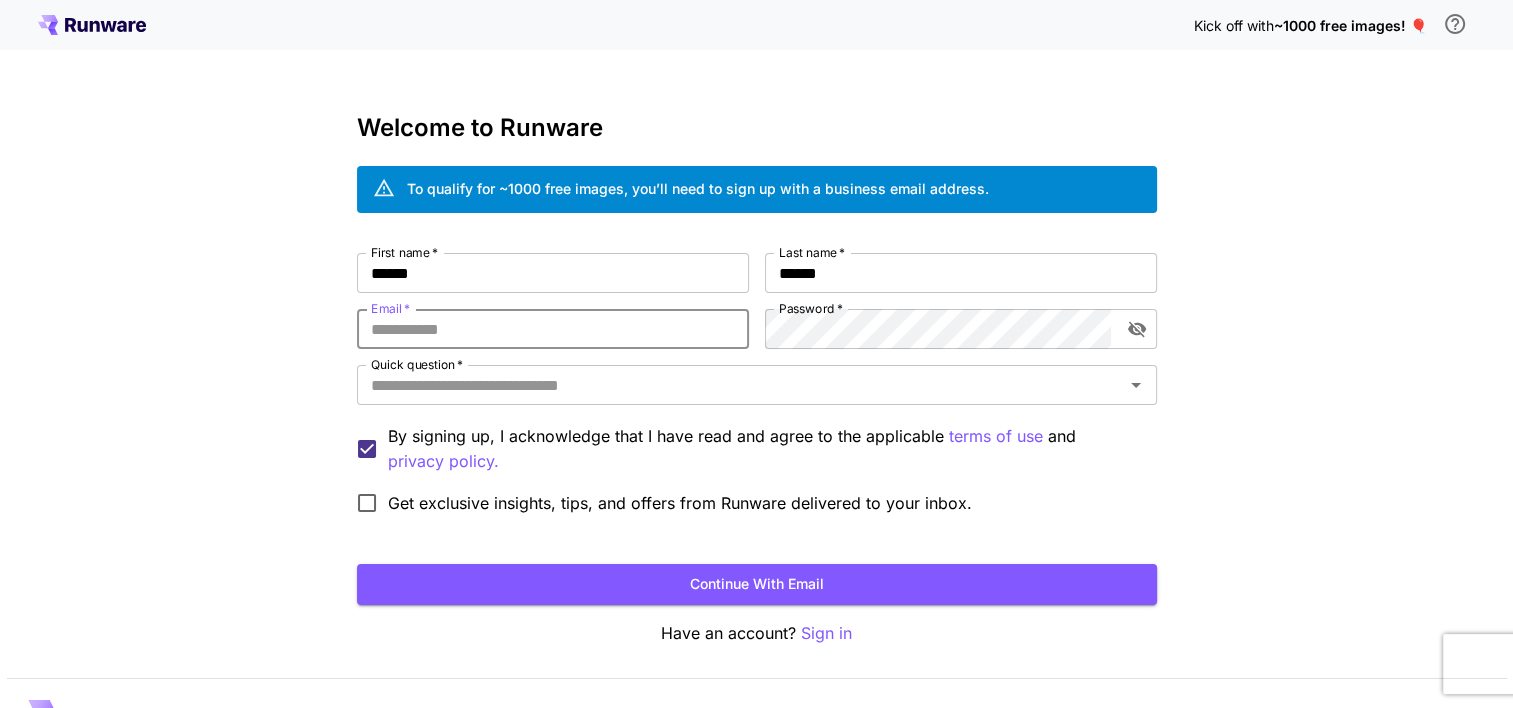 click on "Email   *" at bounding box center [553, 329] 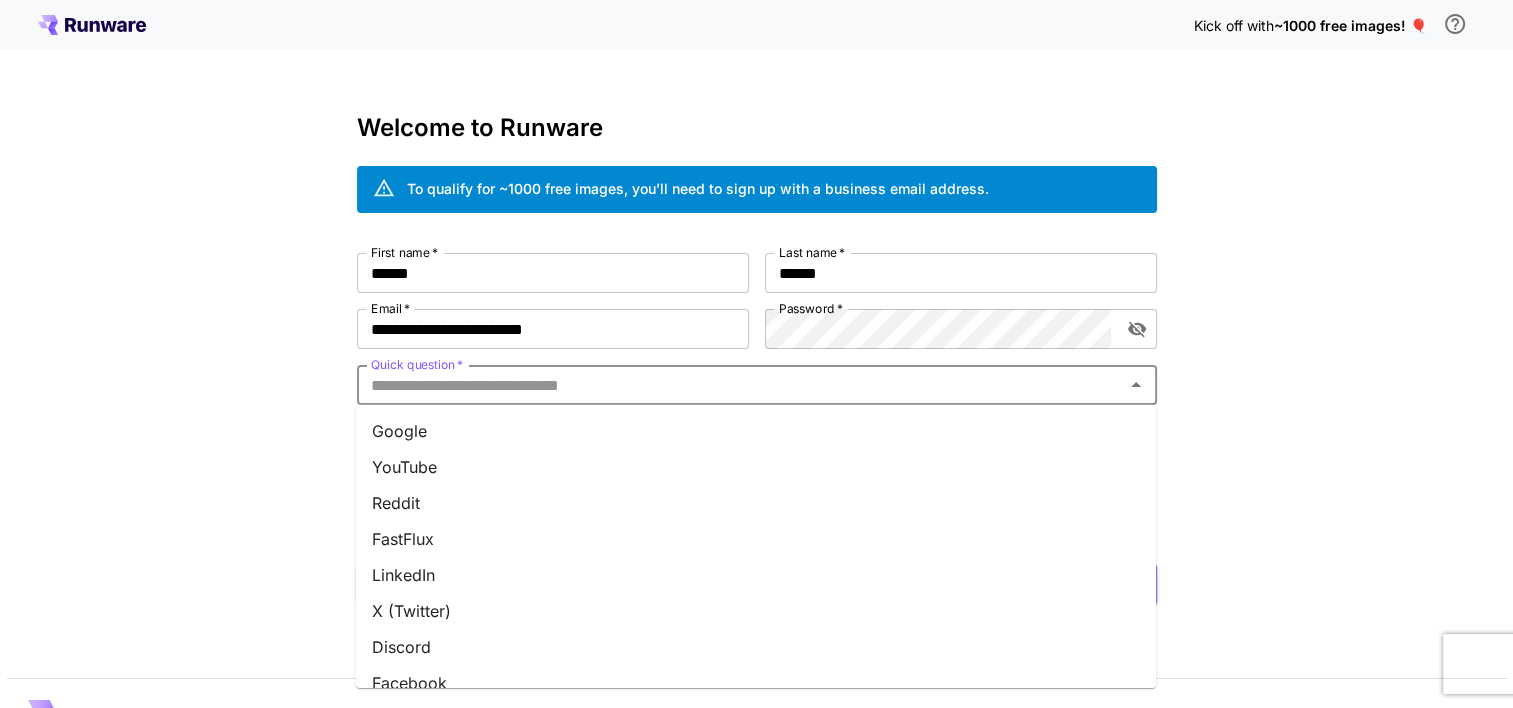 click on "Quick question   *" at bounding box center [740, 385] 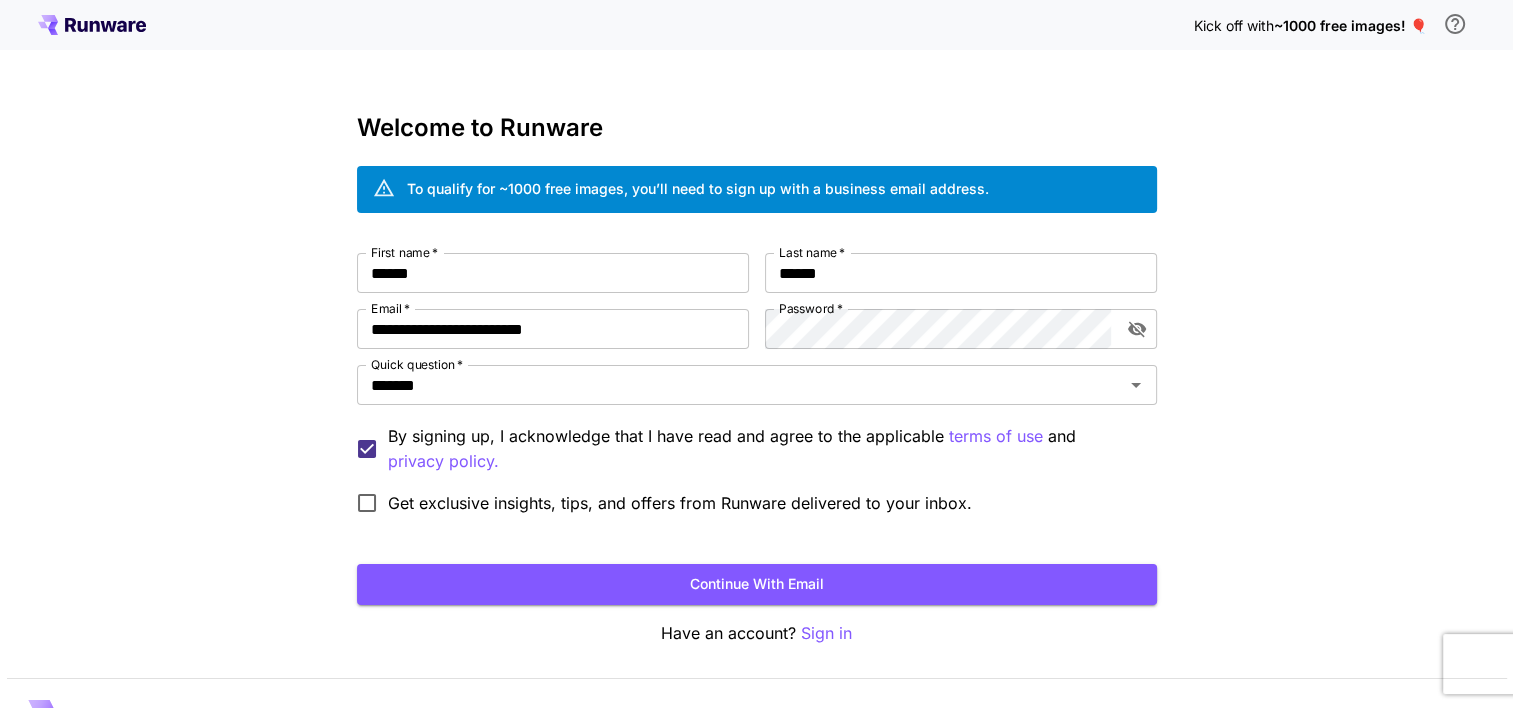 click on "By signing up, I acknowledge that I have read and agree to the applicable   terms of use     and   privacy policy." at bounding box center [764, 449] 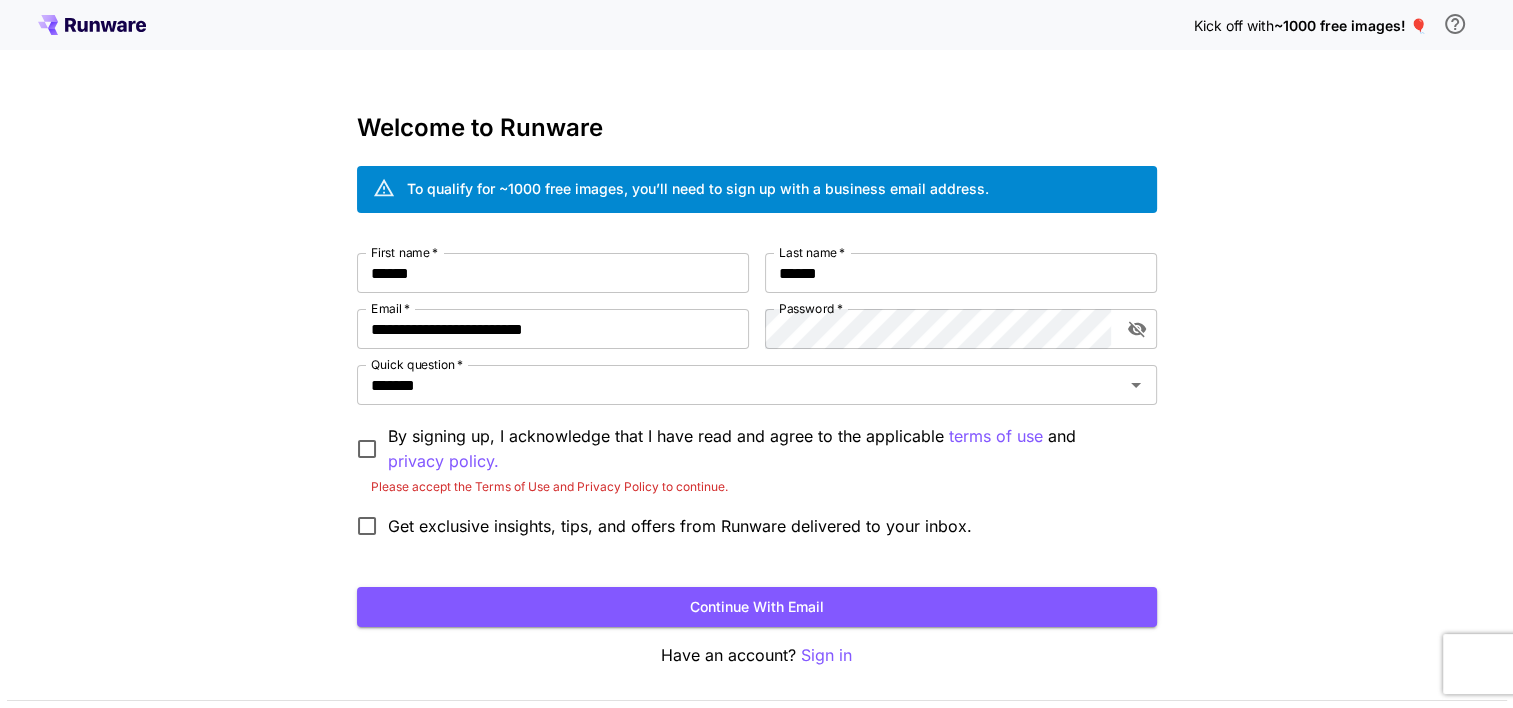 click on "Get exclusive insights, tips, and offers from Runware delivered to your inbox." at bounding box center [680, 526] 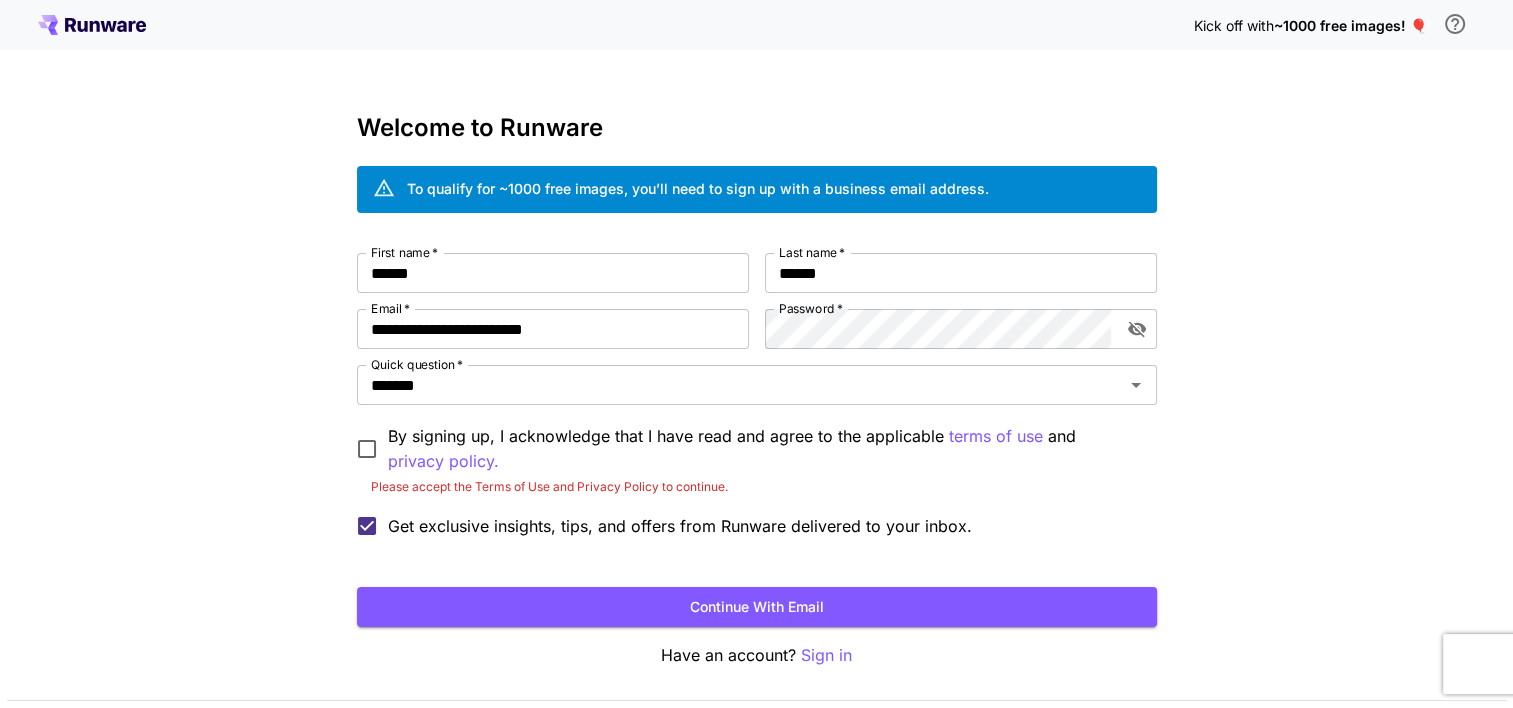 click on "By signing up, I acknowledge that I have read and agree to the applicable   terms of use     and   privacy policy." at bounding box center (764, 449) 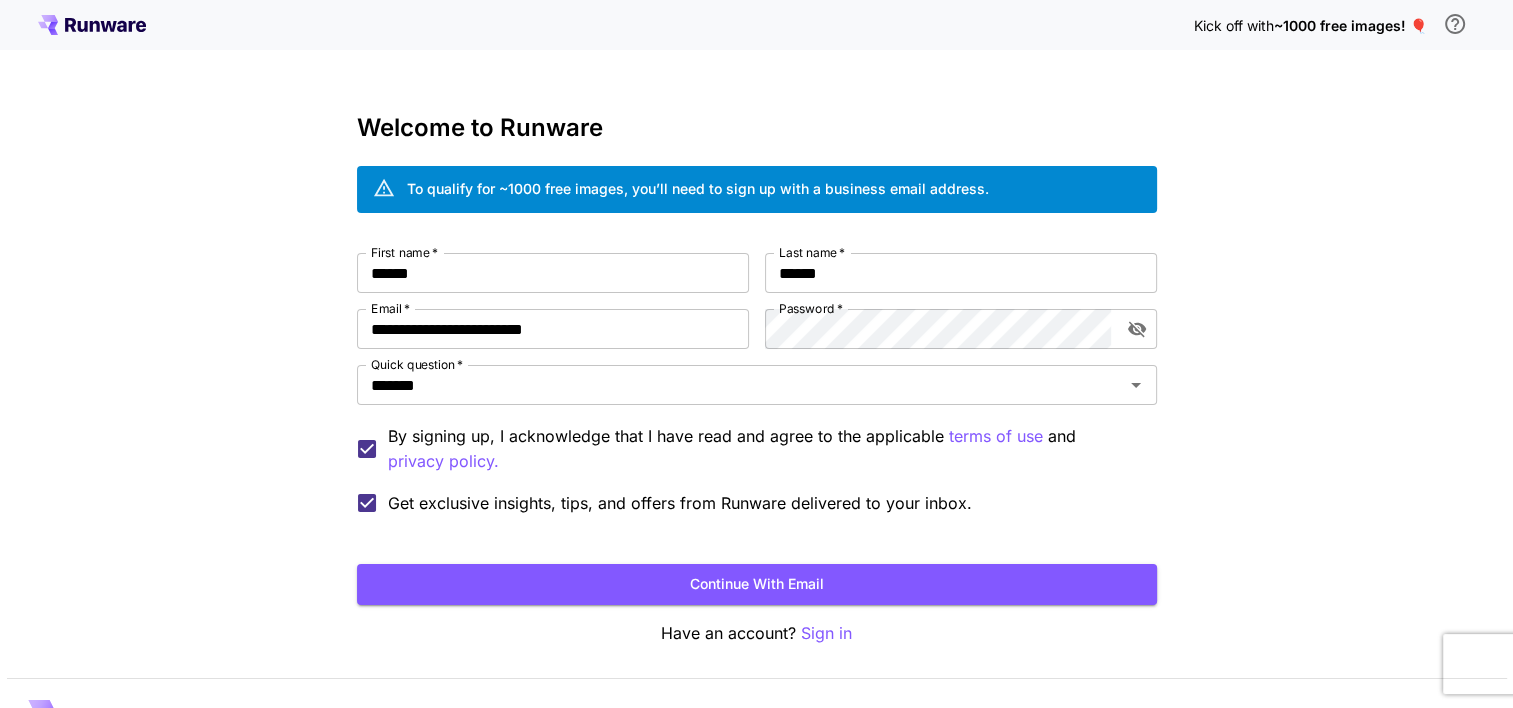 click on "Get exclusive insights, tips, and offers from Runware delivered to your inbox." at bounding box center (680, 503) 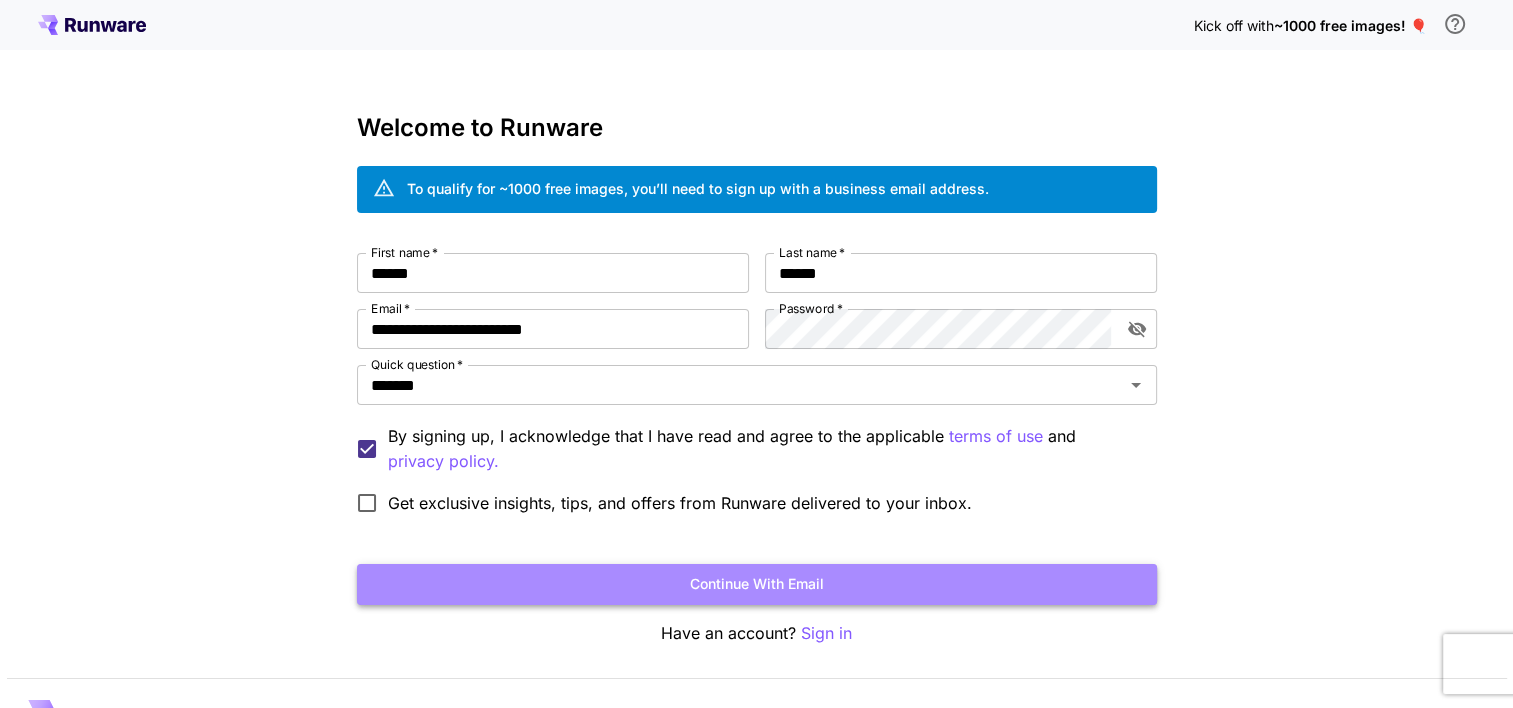 click on "Continue with email" at bounding box center [757, 584] 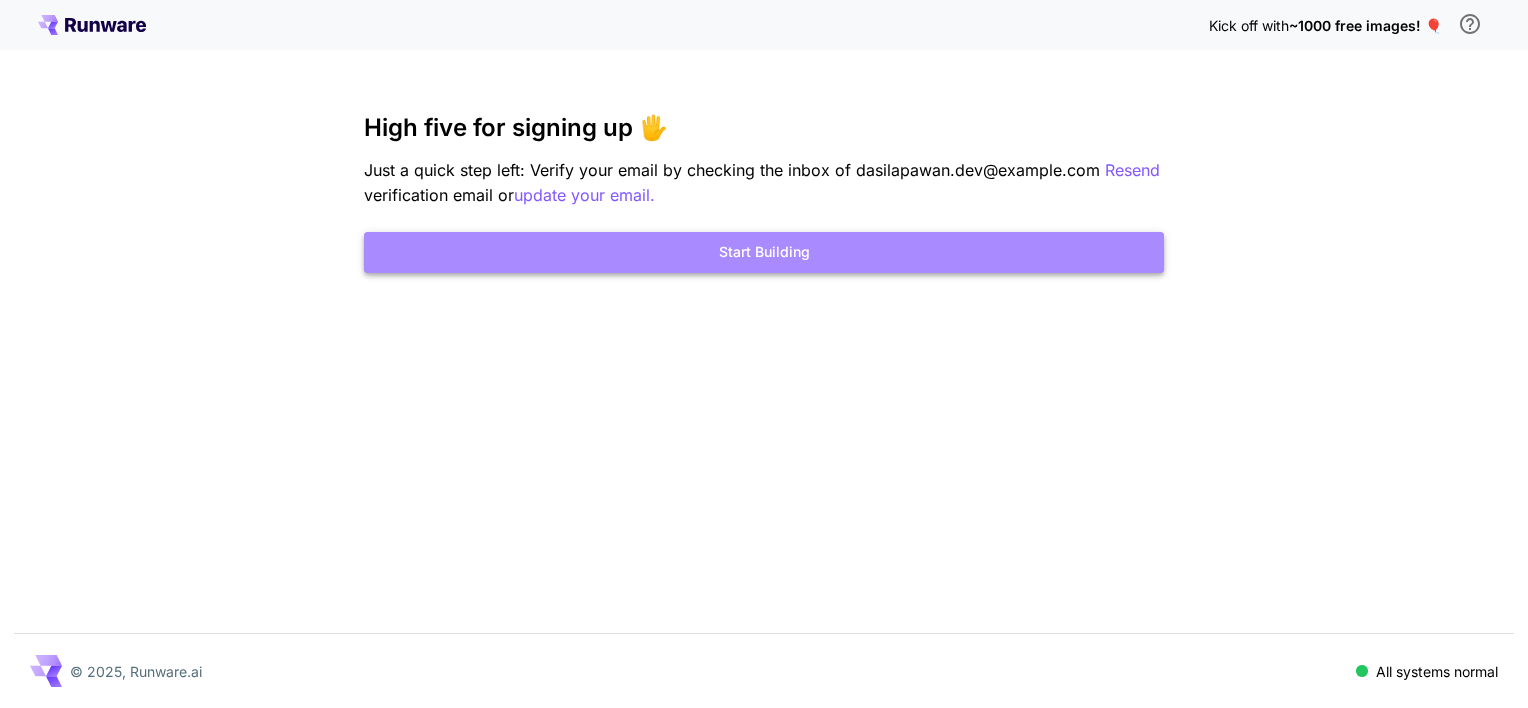 click on "Start Building" at bounding box center [764, 252] 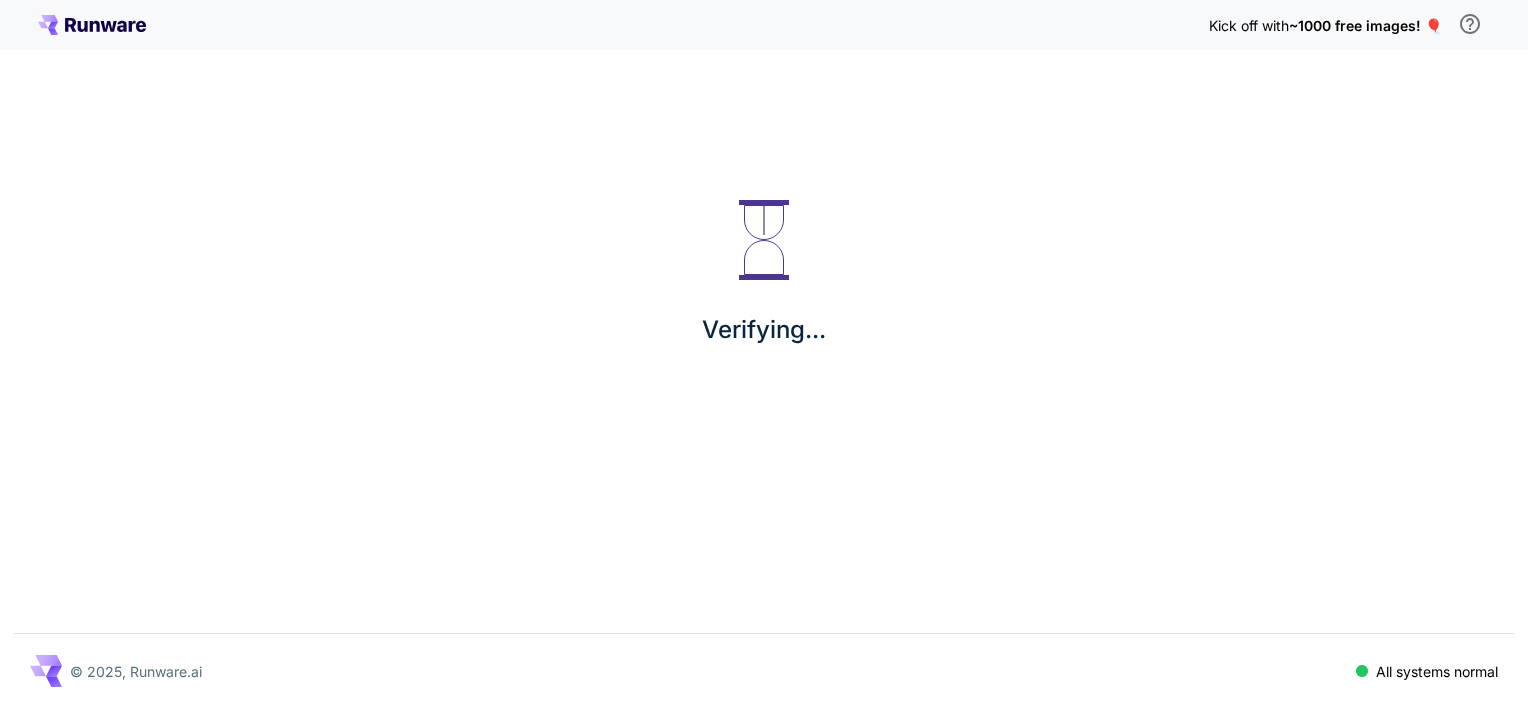 scroll, scrollTop: 0, scrollLeft: 0, axis: both 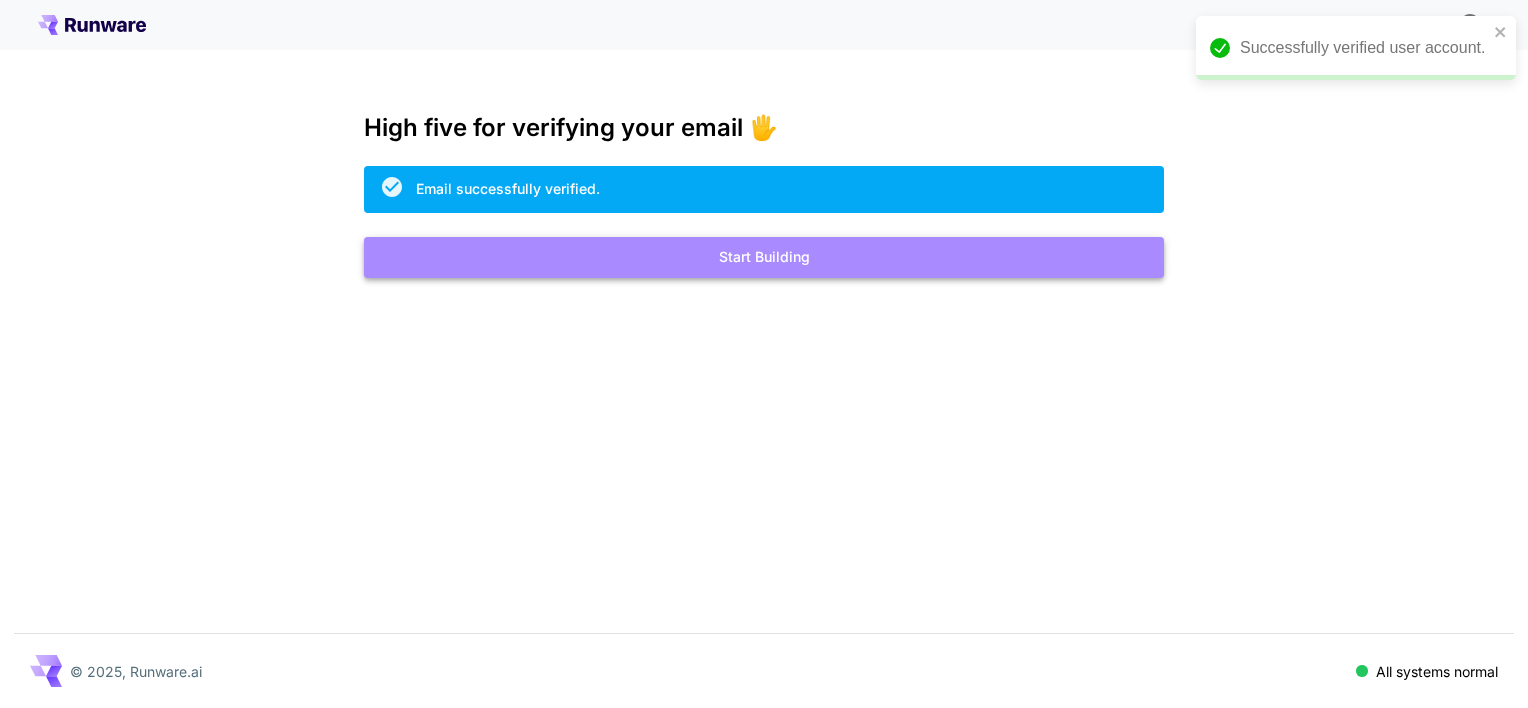 click on "Start Building" at bounding box center (764, 257) 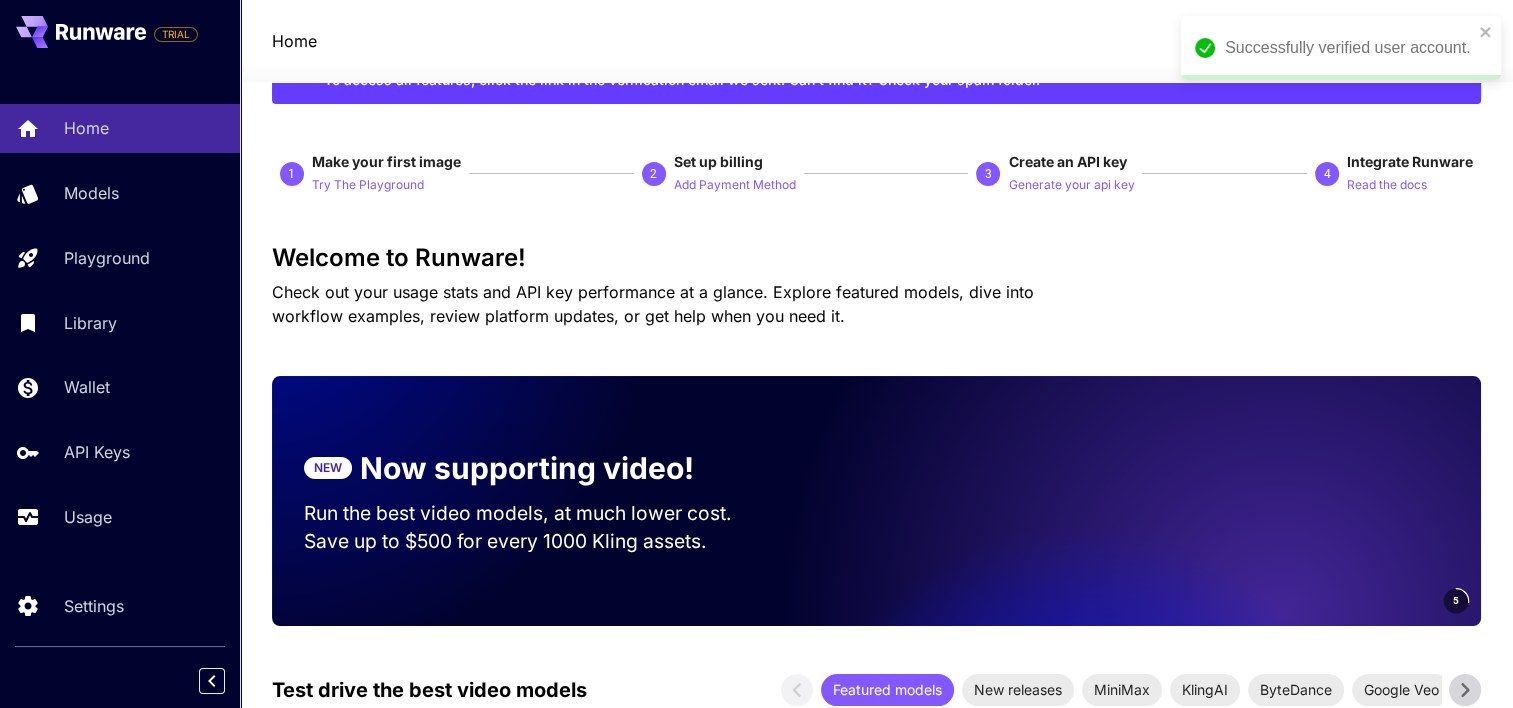 scroll, scrollTop: 92, scrollLeft: 0, axis: vertical 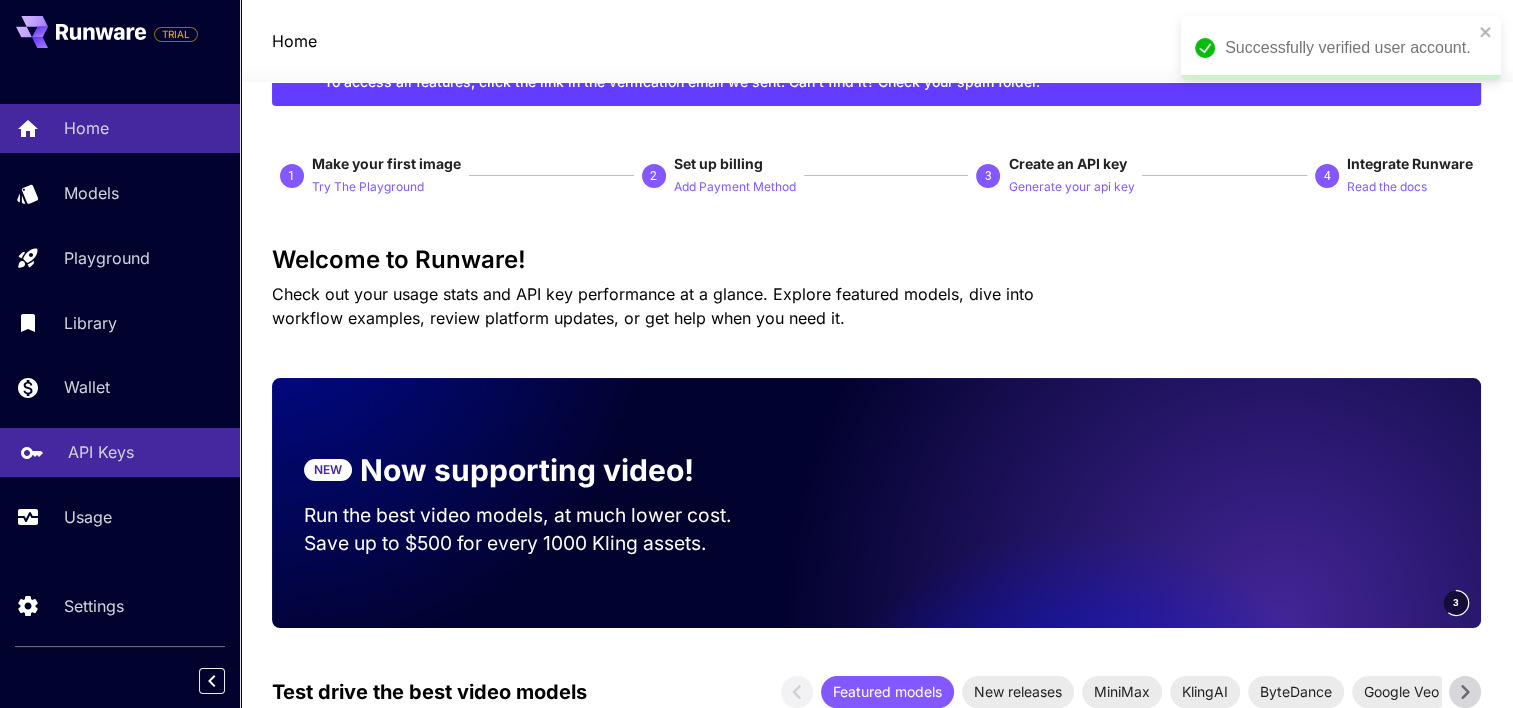 click on "API Keys" at bounding box center [120, 452] 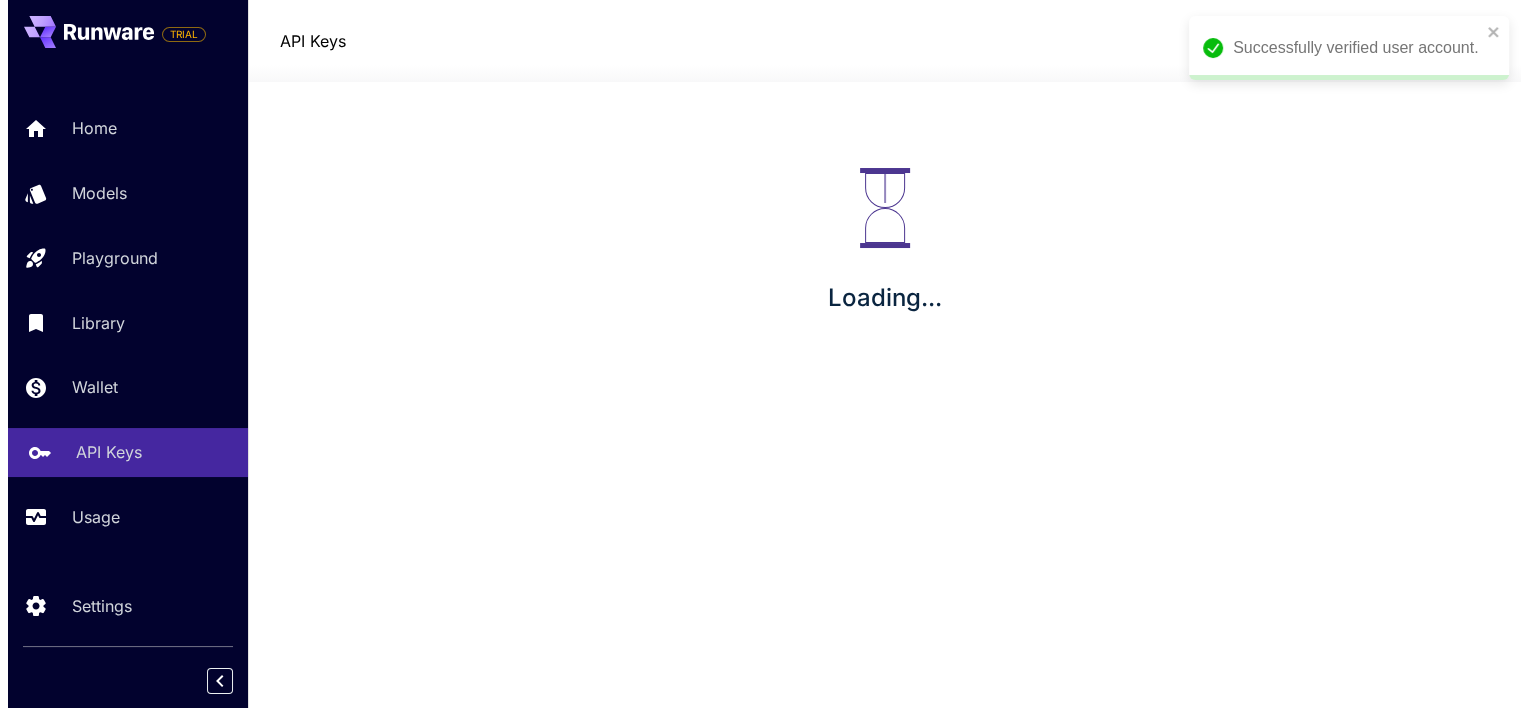 scroll, scrollTop: 0, scrollLeft: 0, axis: both 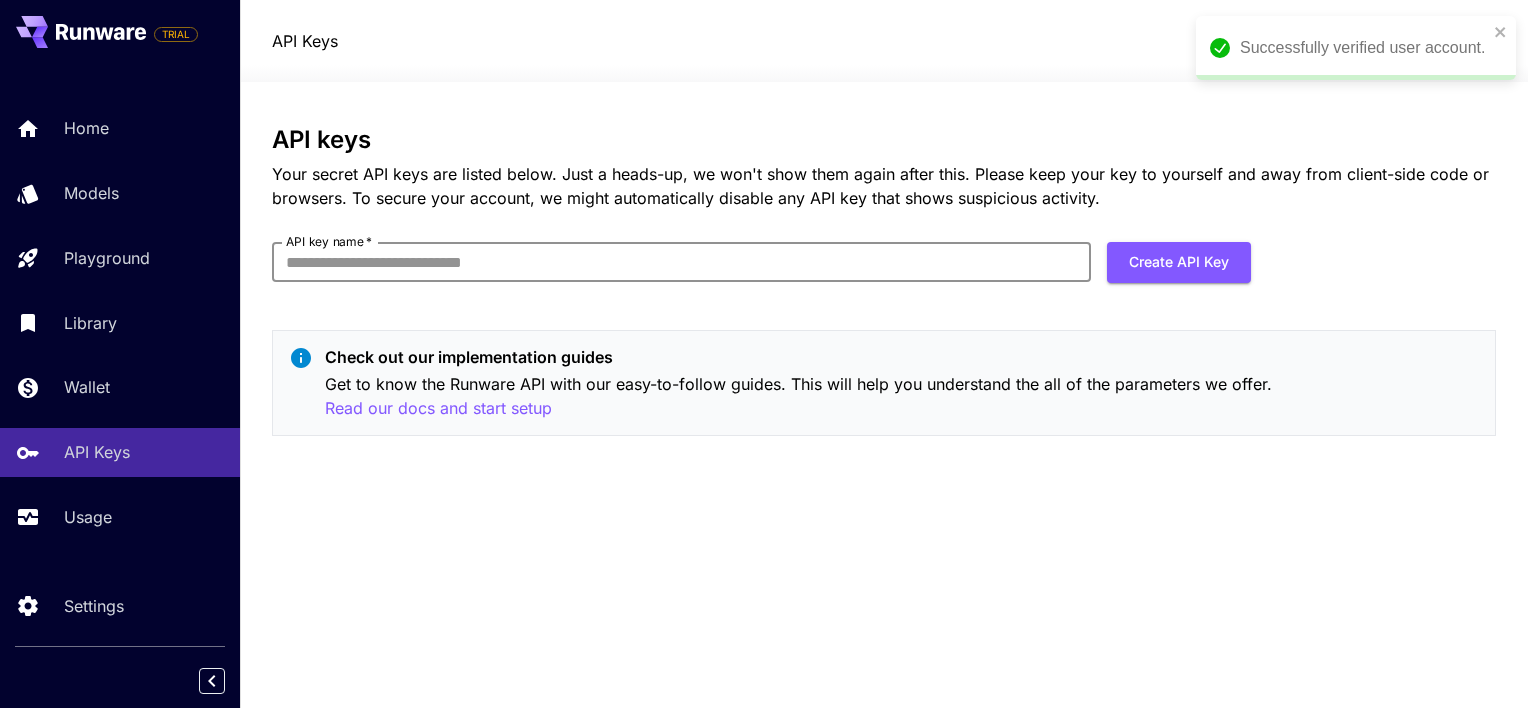click on "API key name   *" at bounding box center (681, 262) 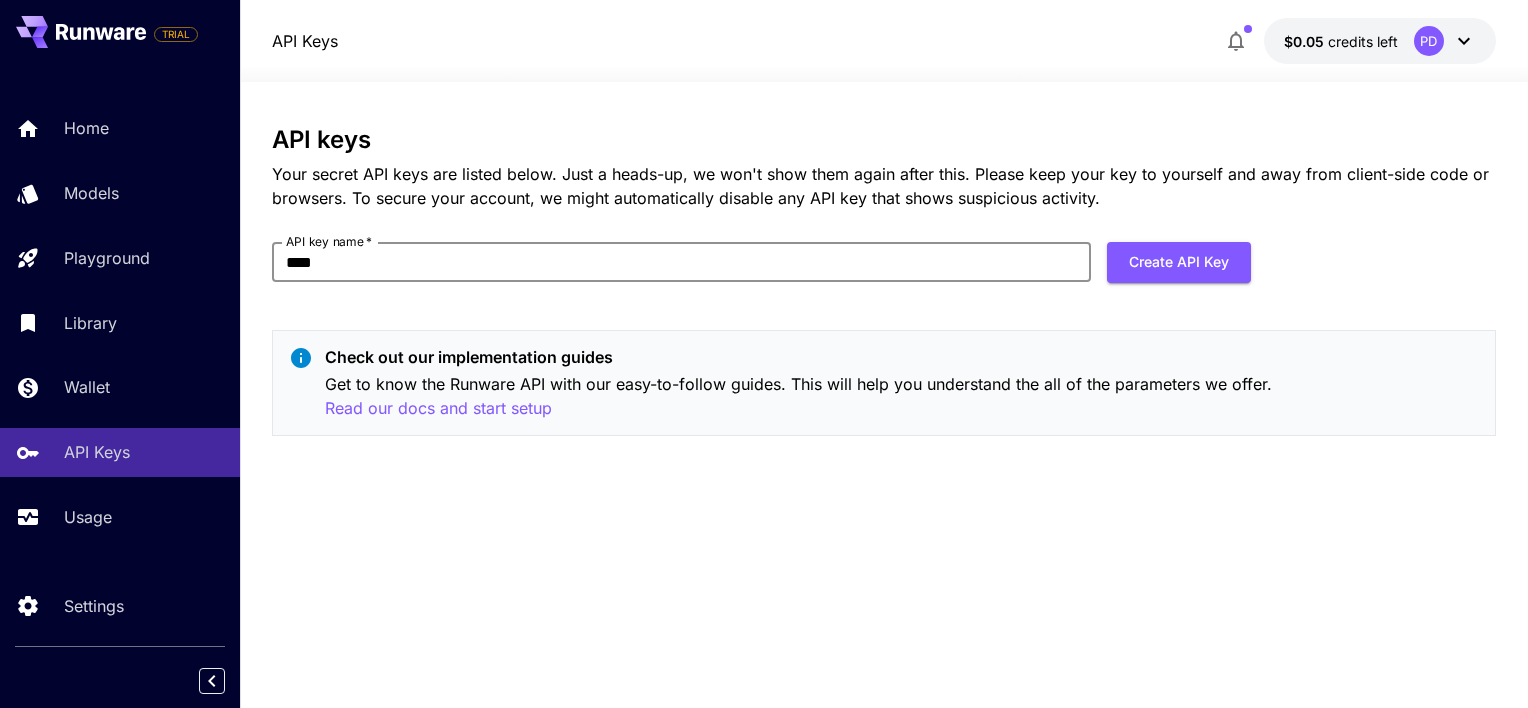 type on "**********" 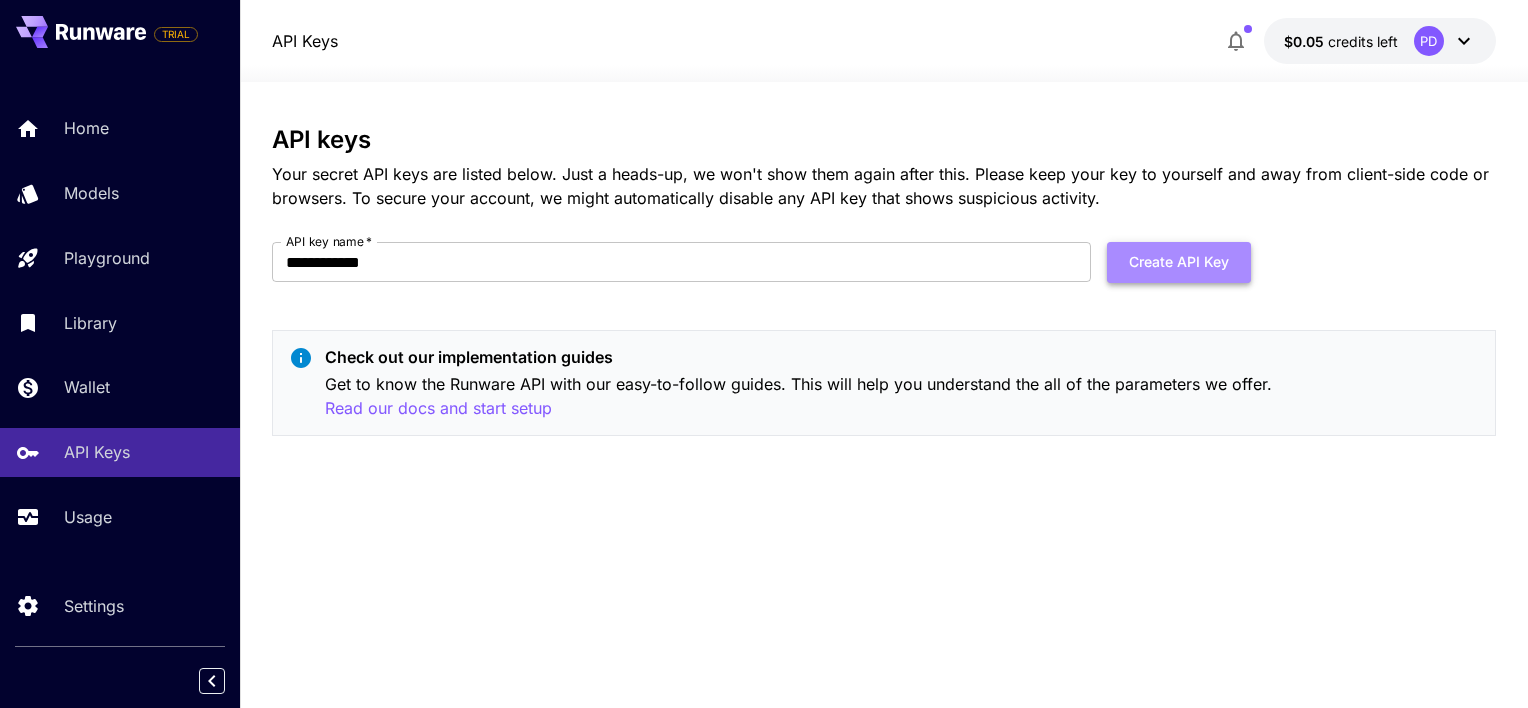 click on "Create API Key" at bounding box center (1179, 262) 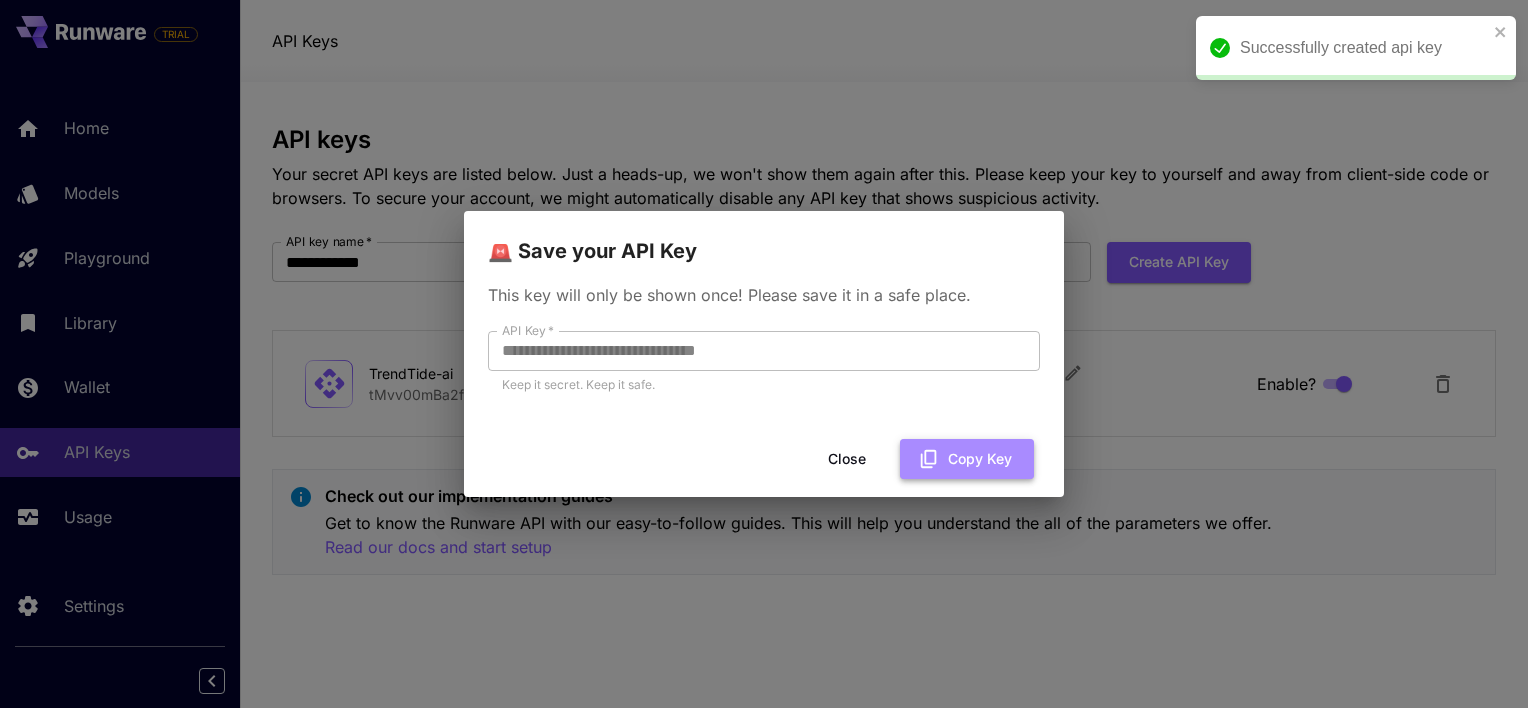 click 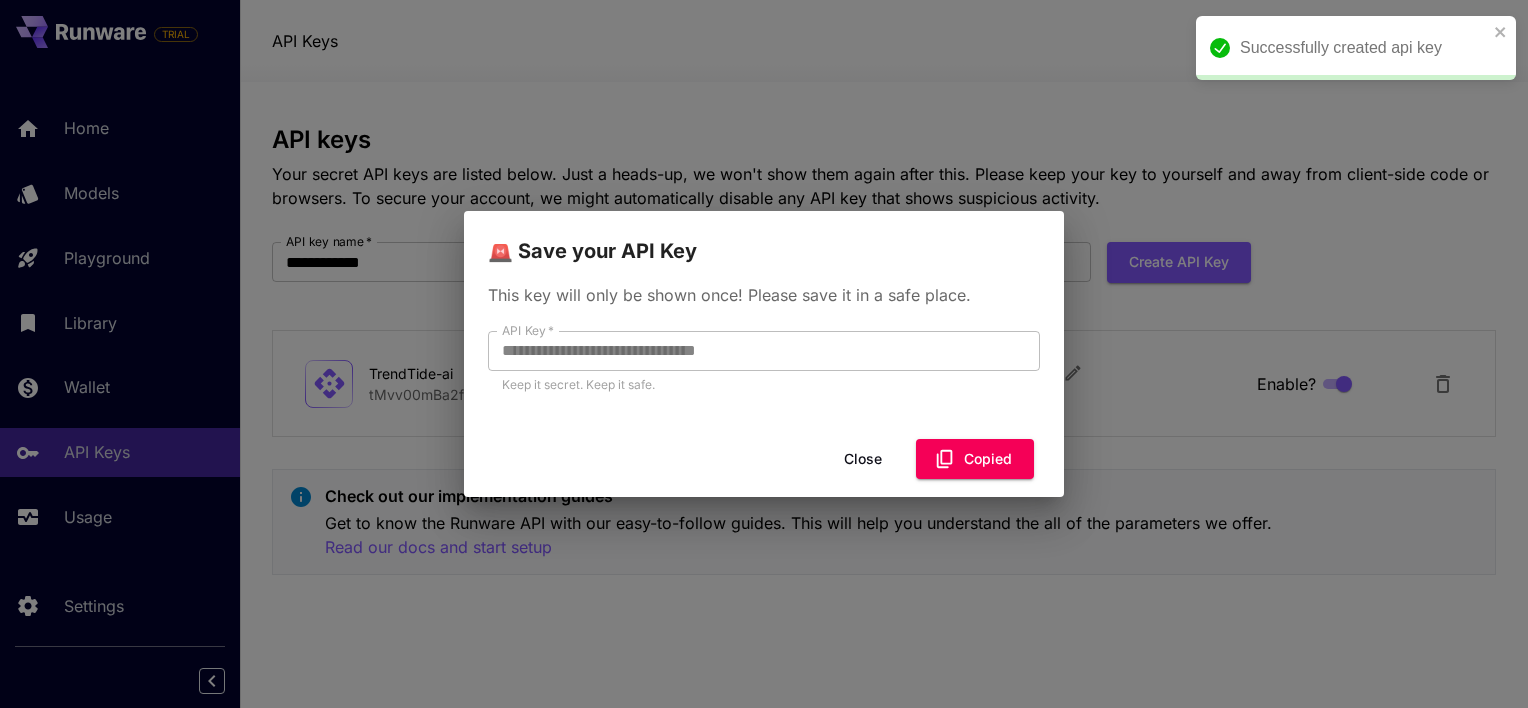 type 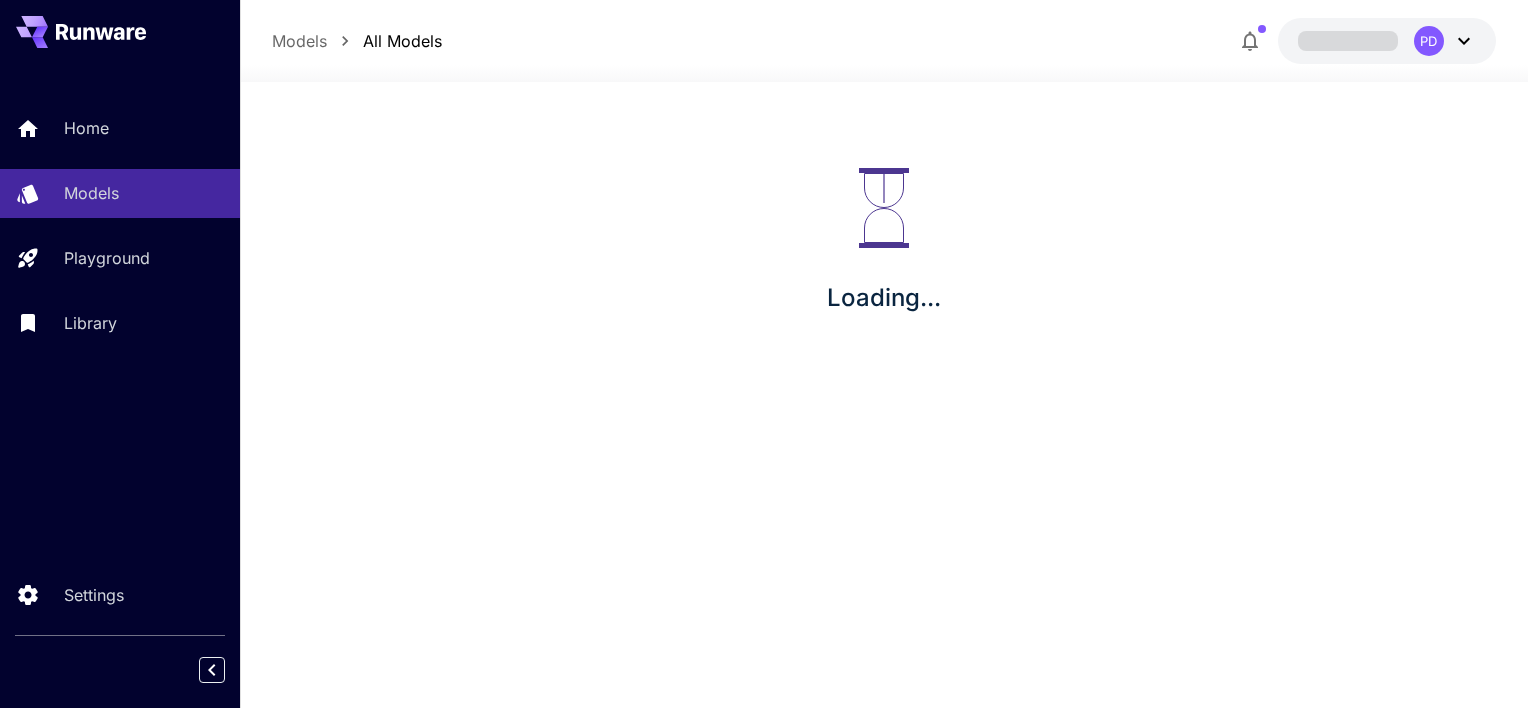 scroll, scrollTop: 0, scrollLeft: 0, axis: both 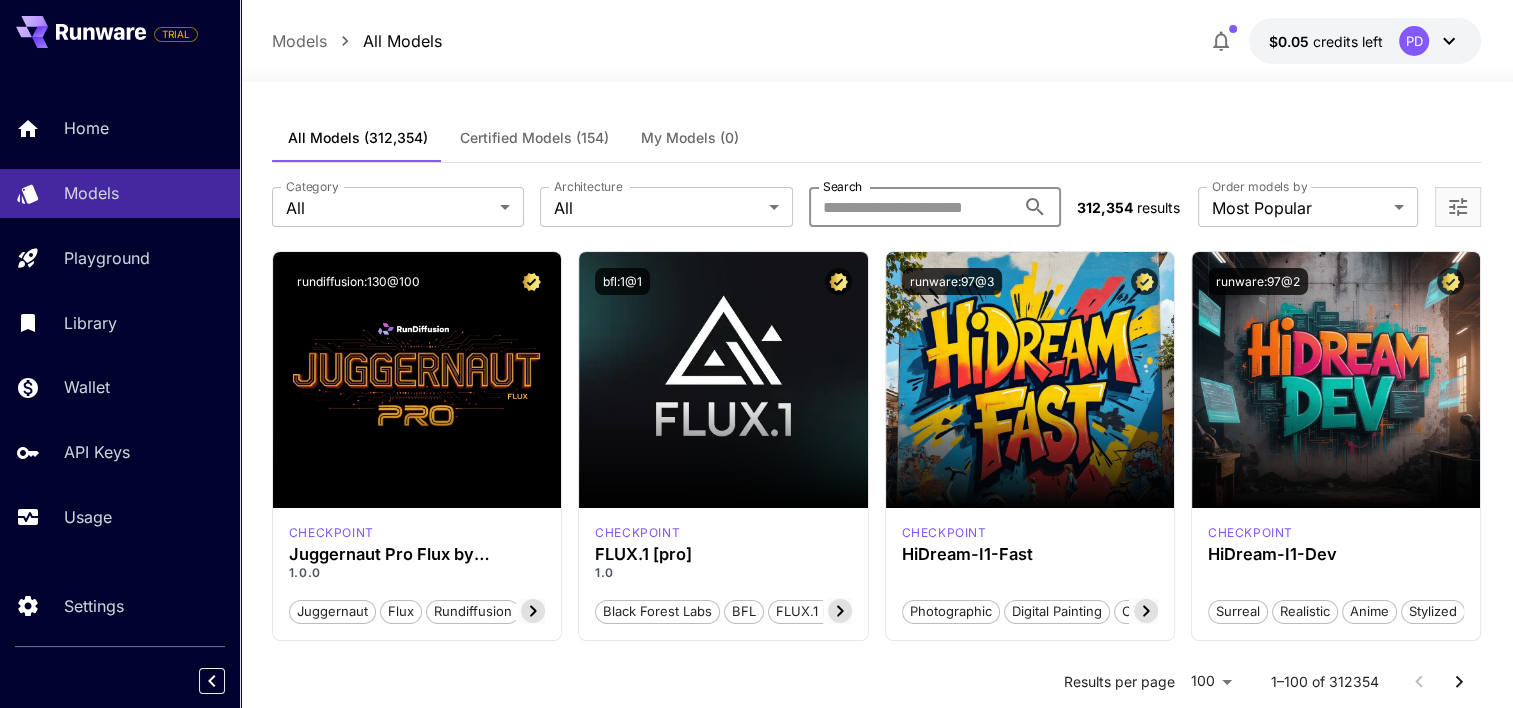click on "Search" at bounding box center [912, 207] 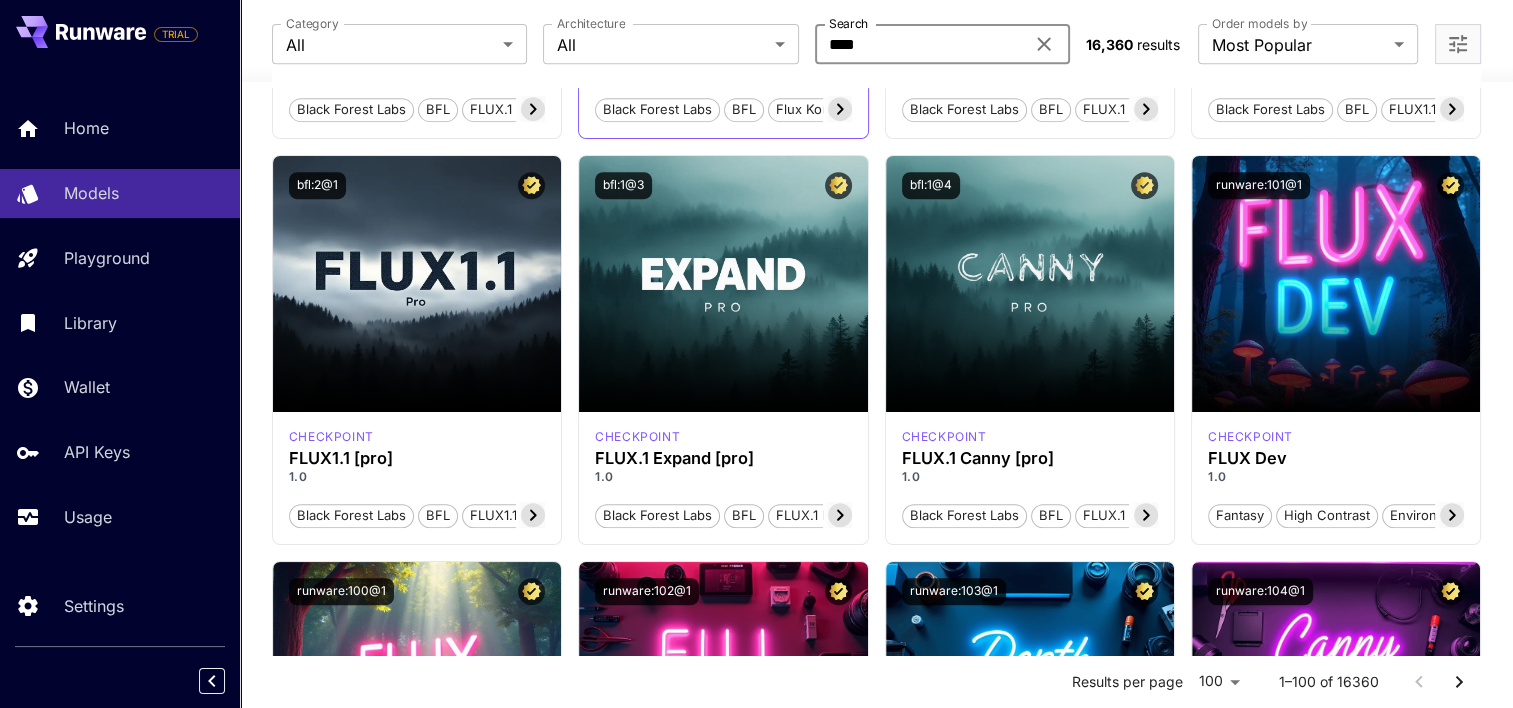 scroll, scrollTop: 908, scrollLeft: 0, axis: vertical 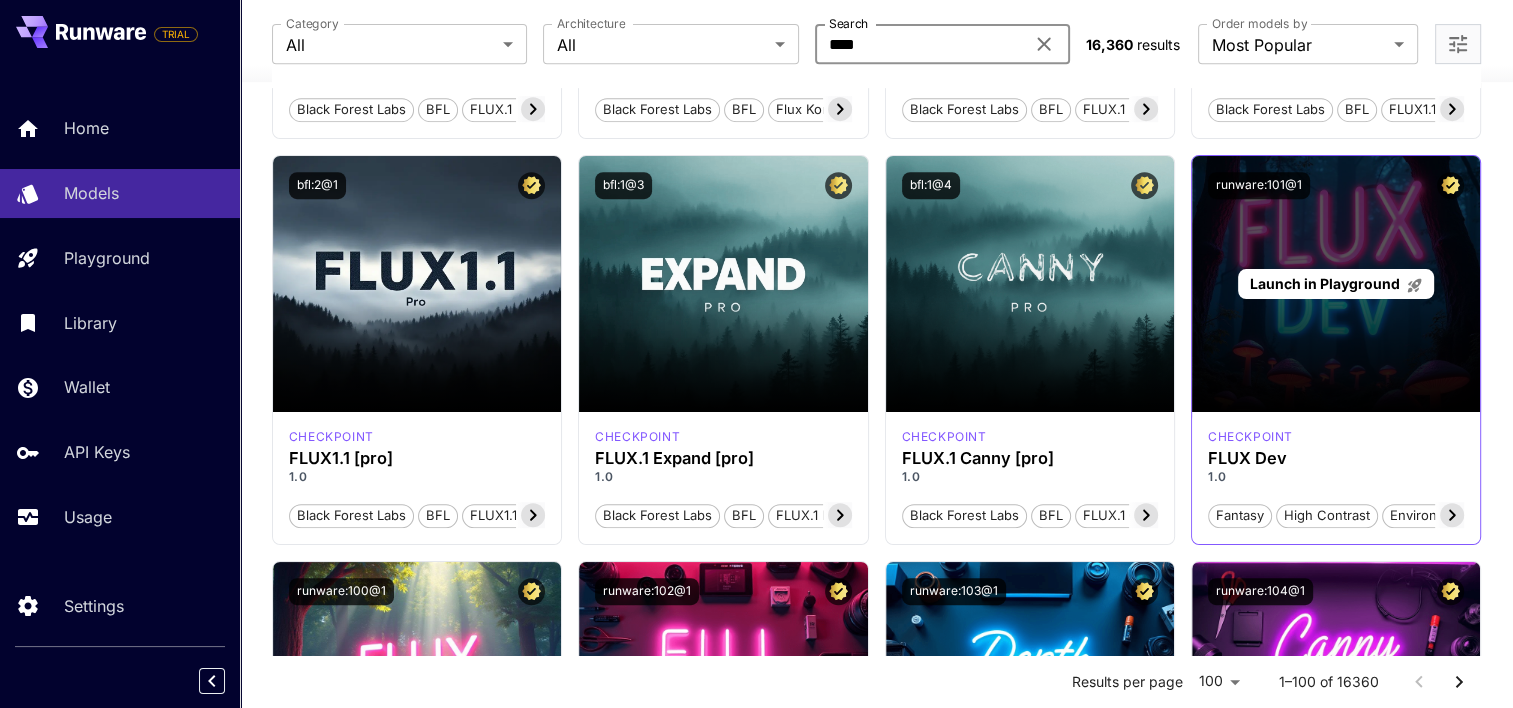 type on "****" 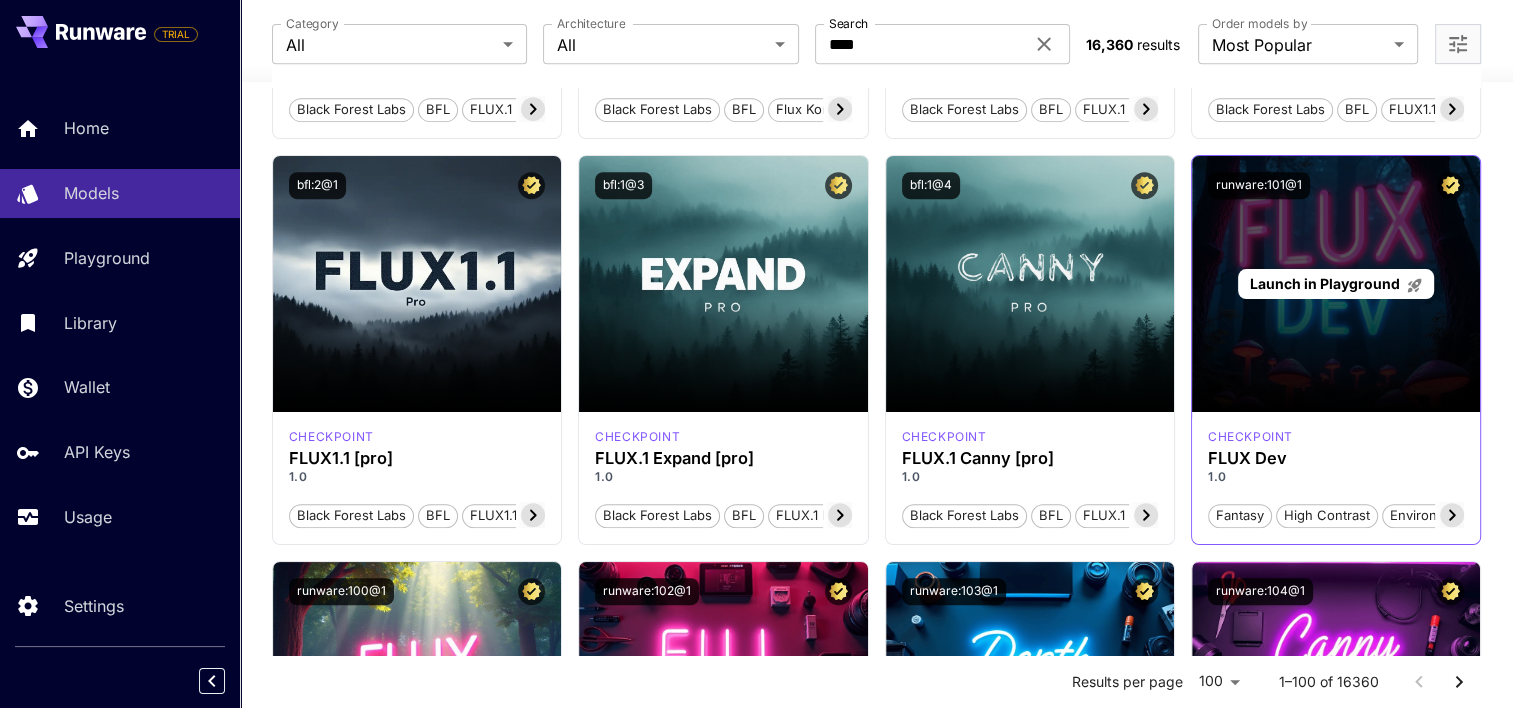click on "Launch in Playground" at bounding box center (1336, 284) 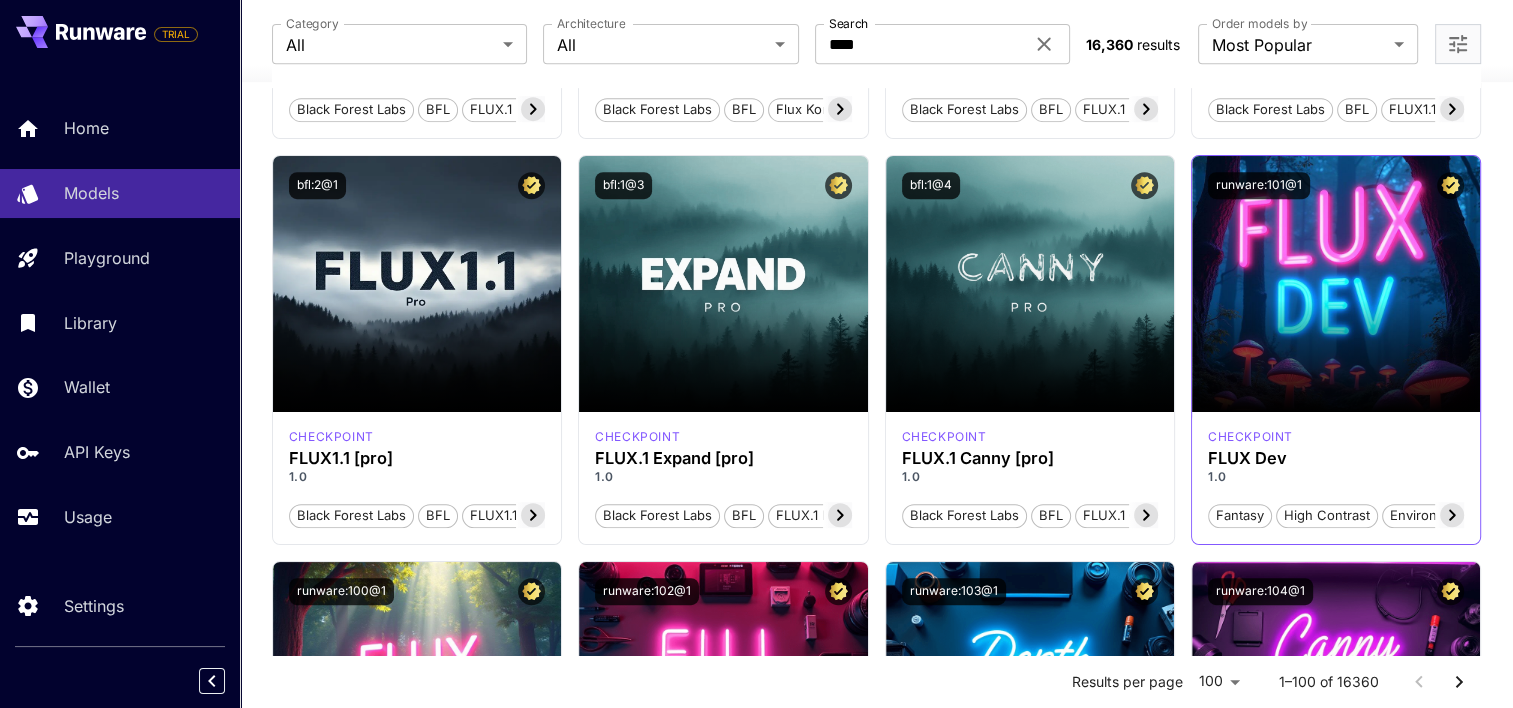 click at bounding box center (1449, 515) 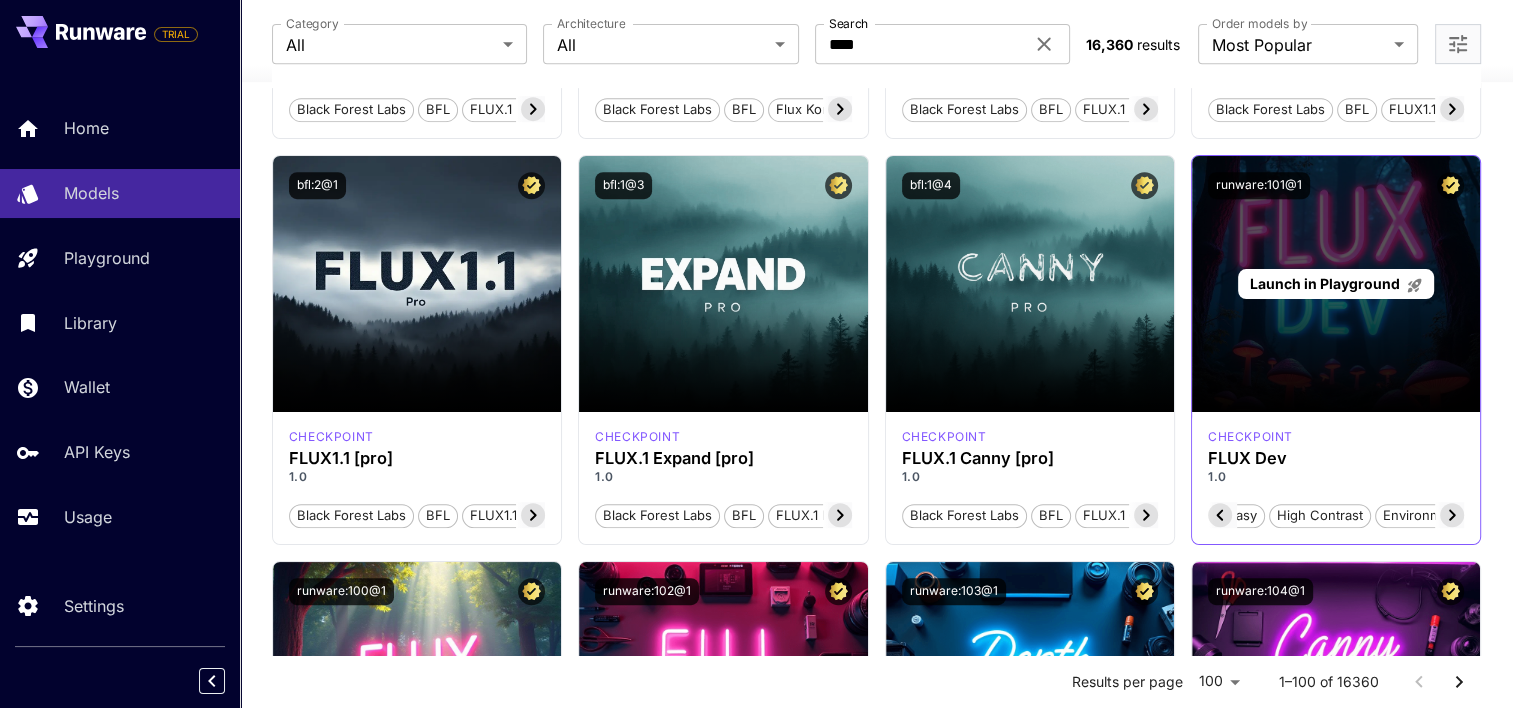 click on "Launch in Playground" at bounding box center [1325, 283] 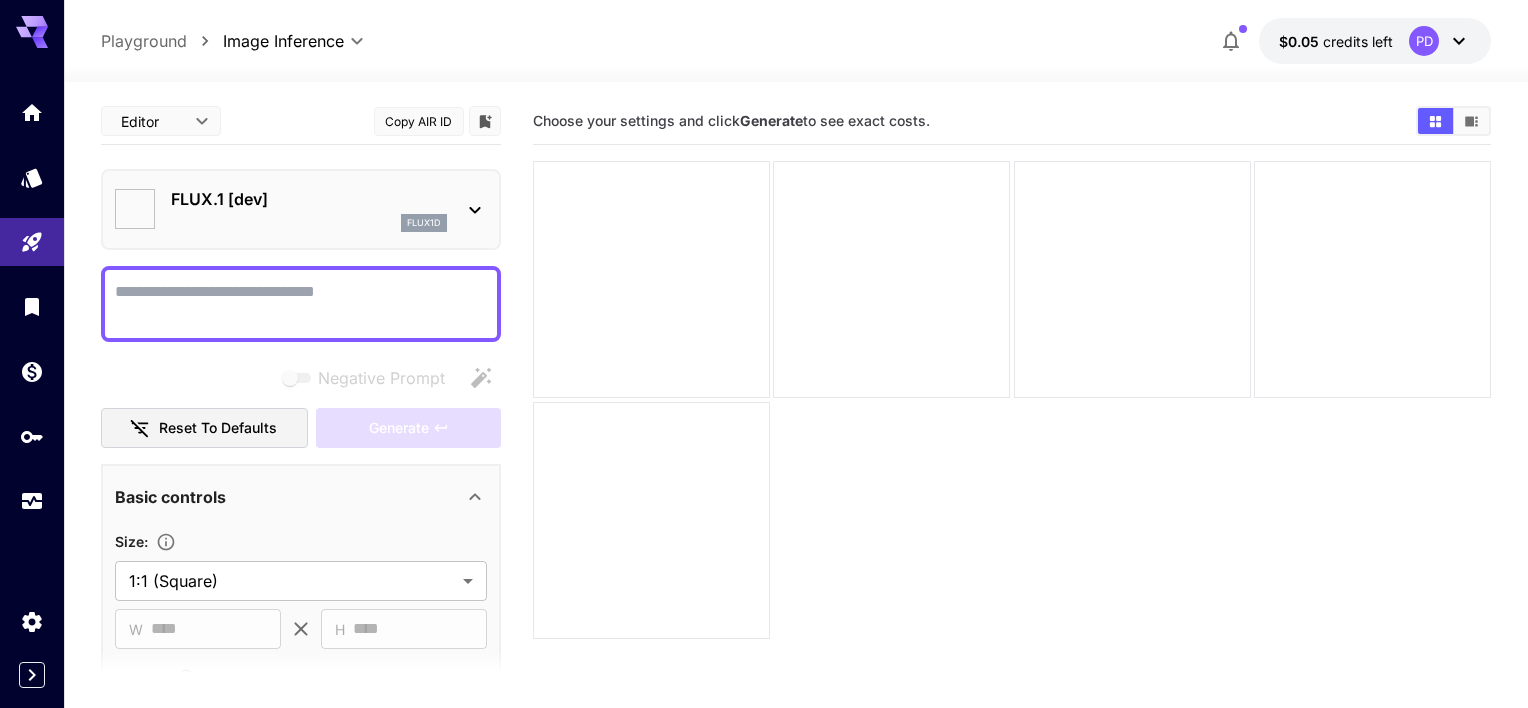 type on "**********" 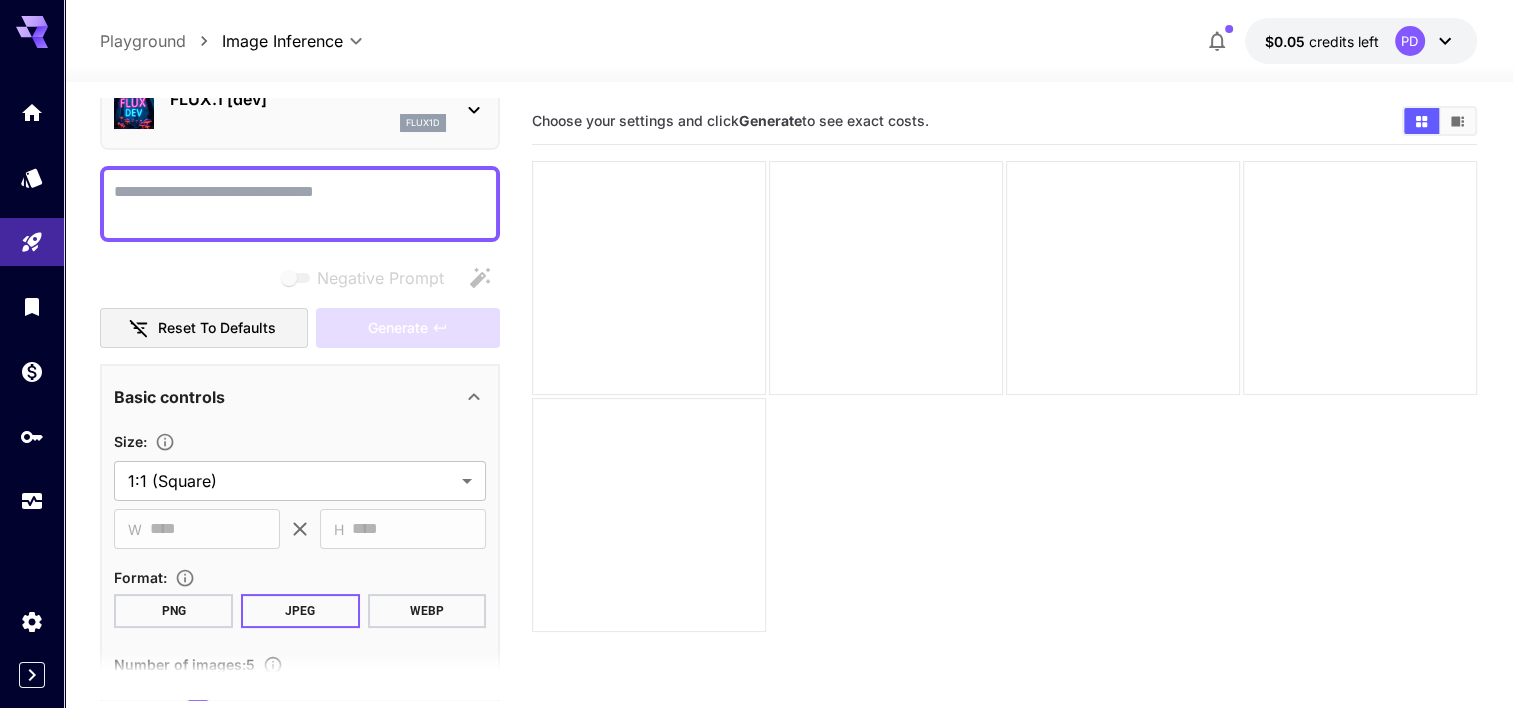 scroll, scrollTop: 0, scrollLeft: 0, axis: both 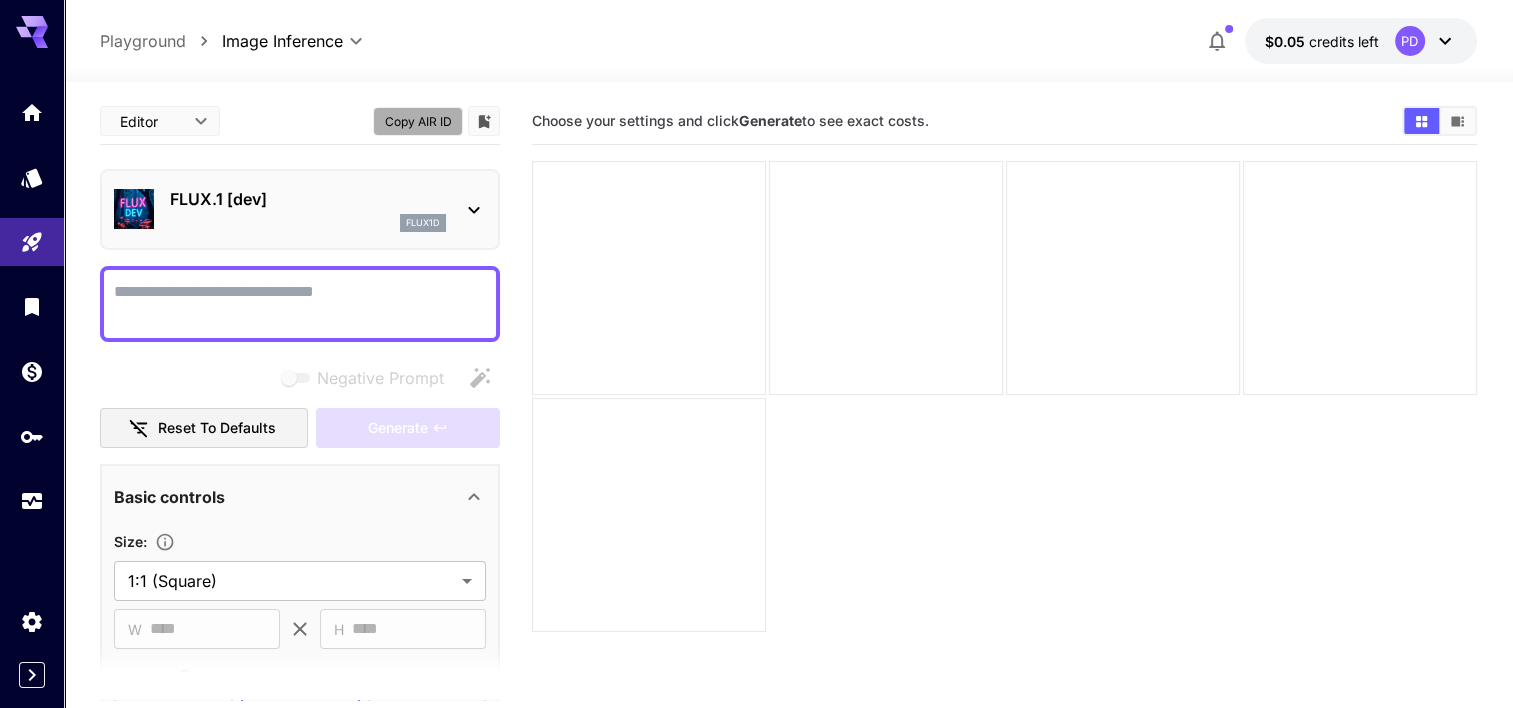 click on "Copy AIR ID" at bounding box center (418, 121) 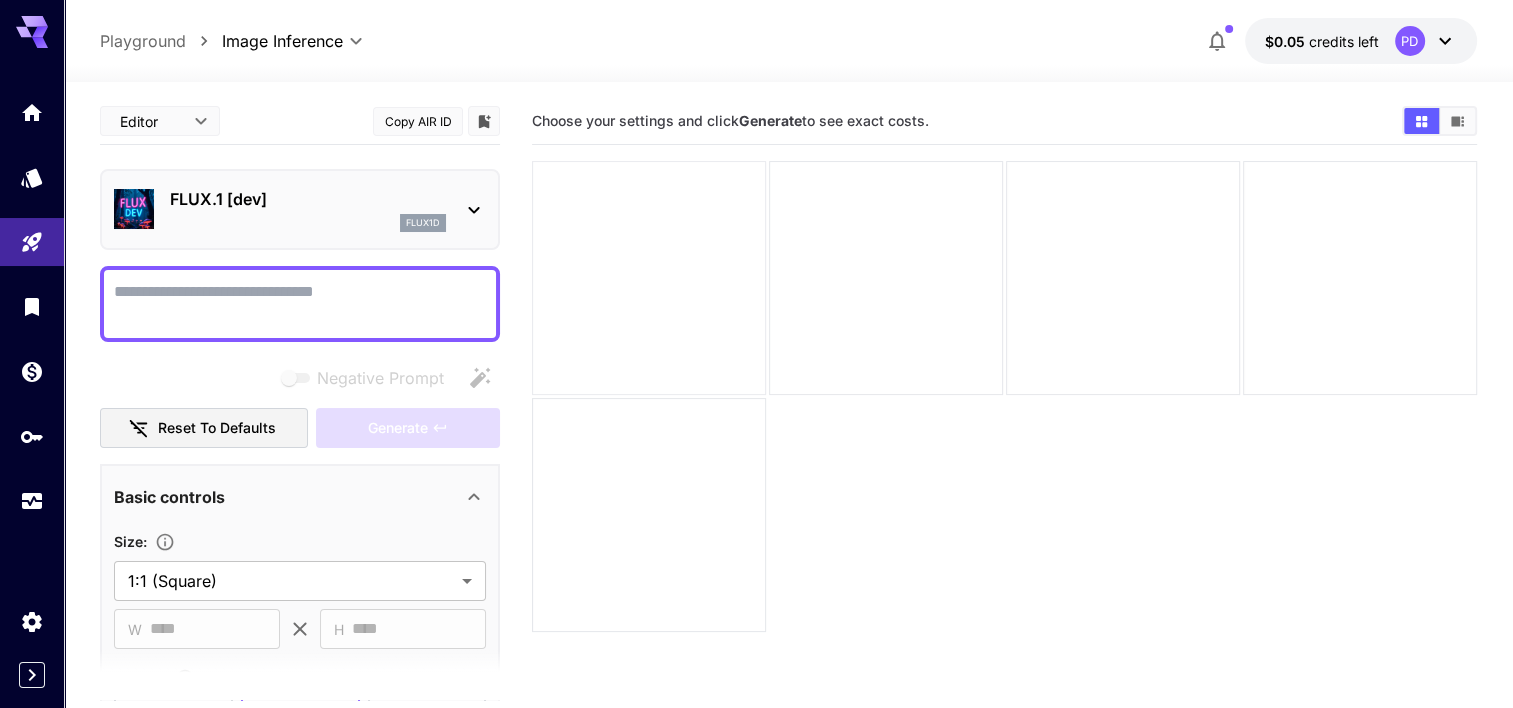 type 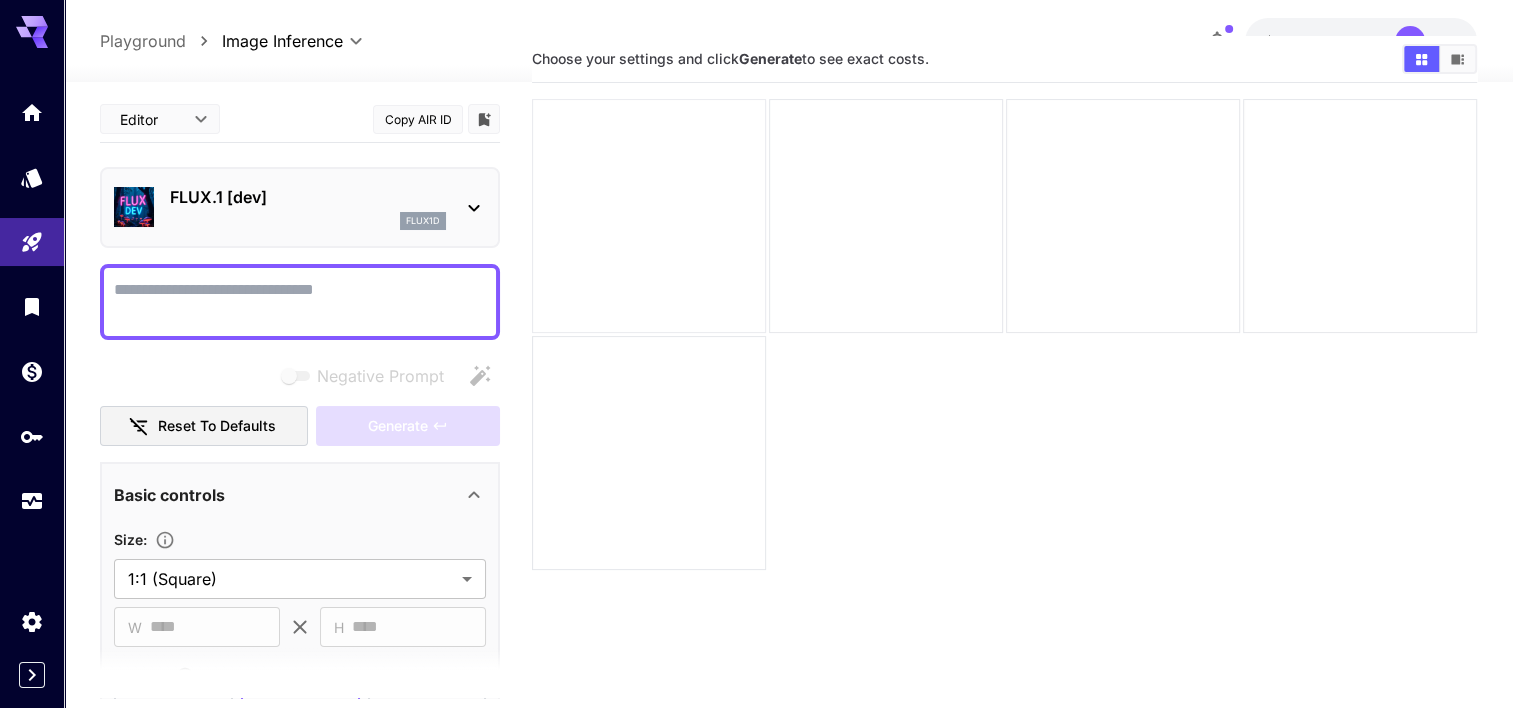 scroll, scrollTop: 27, scrollLeft: 0, axis: vertical 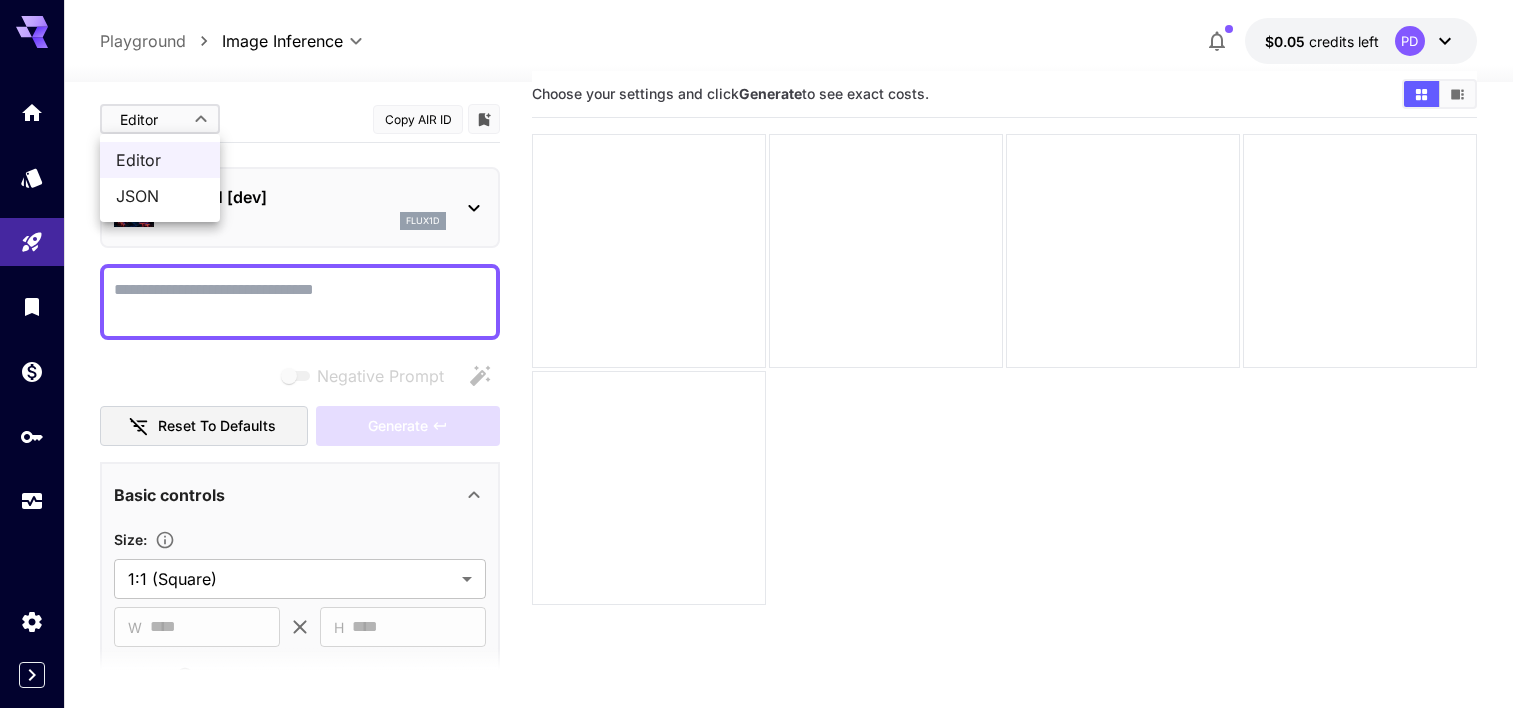 click on "**********" at bounding box center (764, 406) 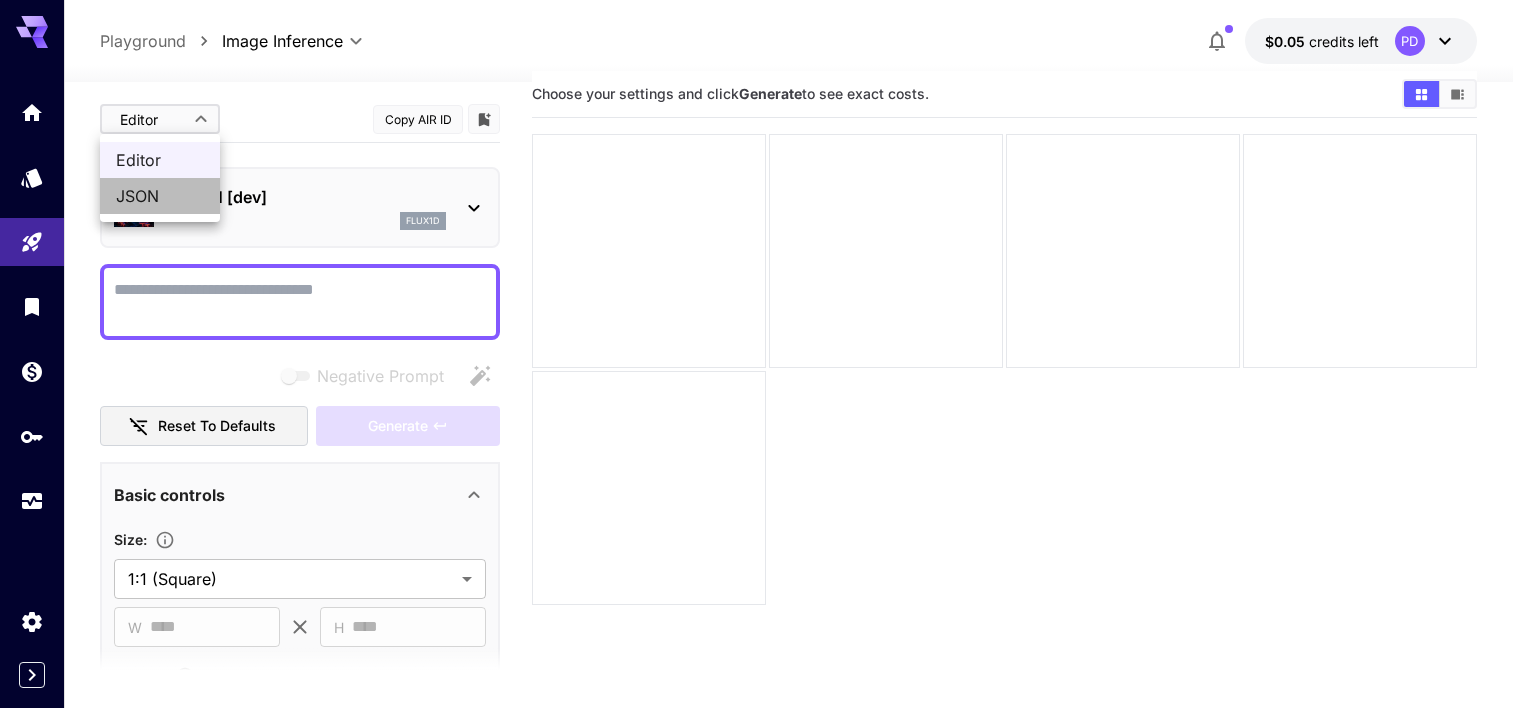 click on "JSON" at bounding box center (160, 196) 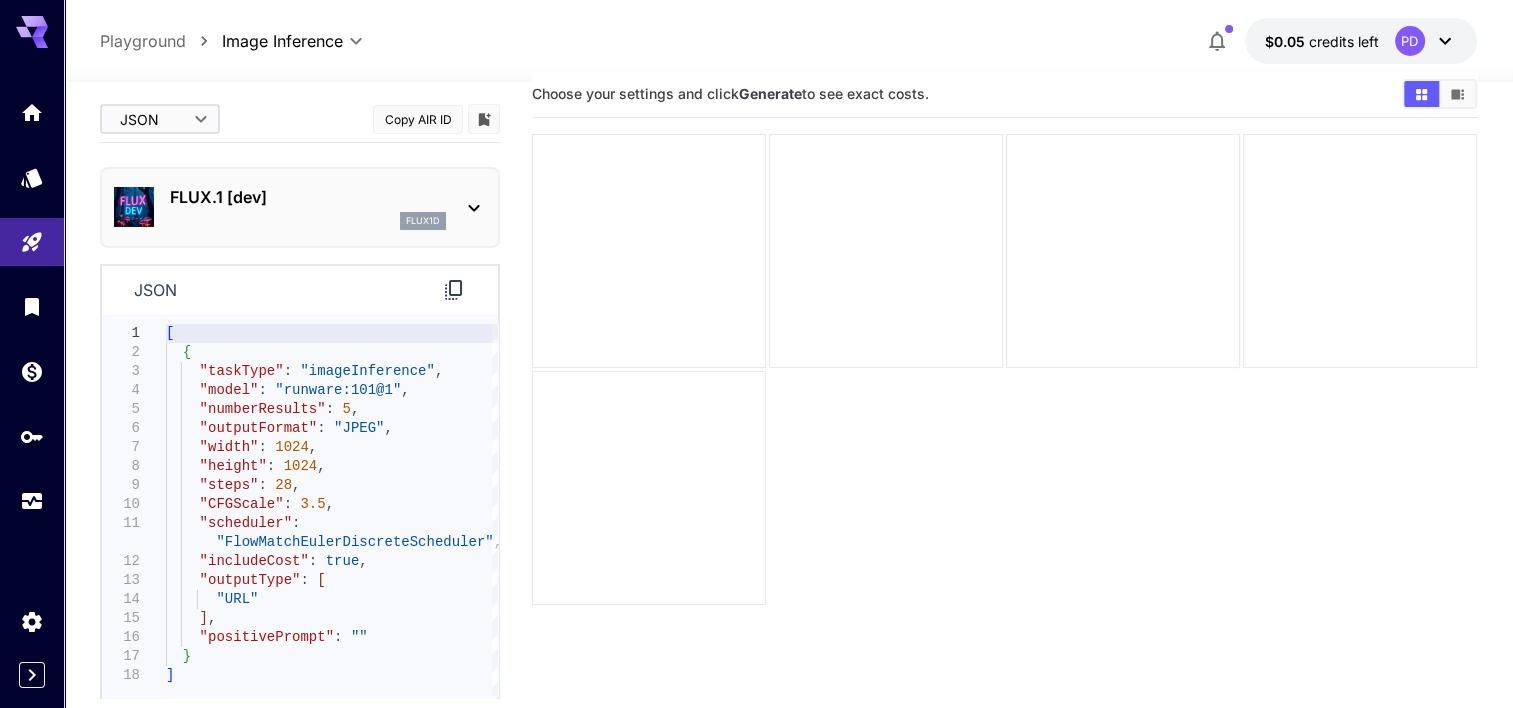 type on "**********" 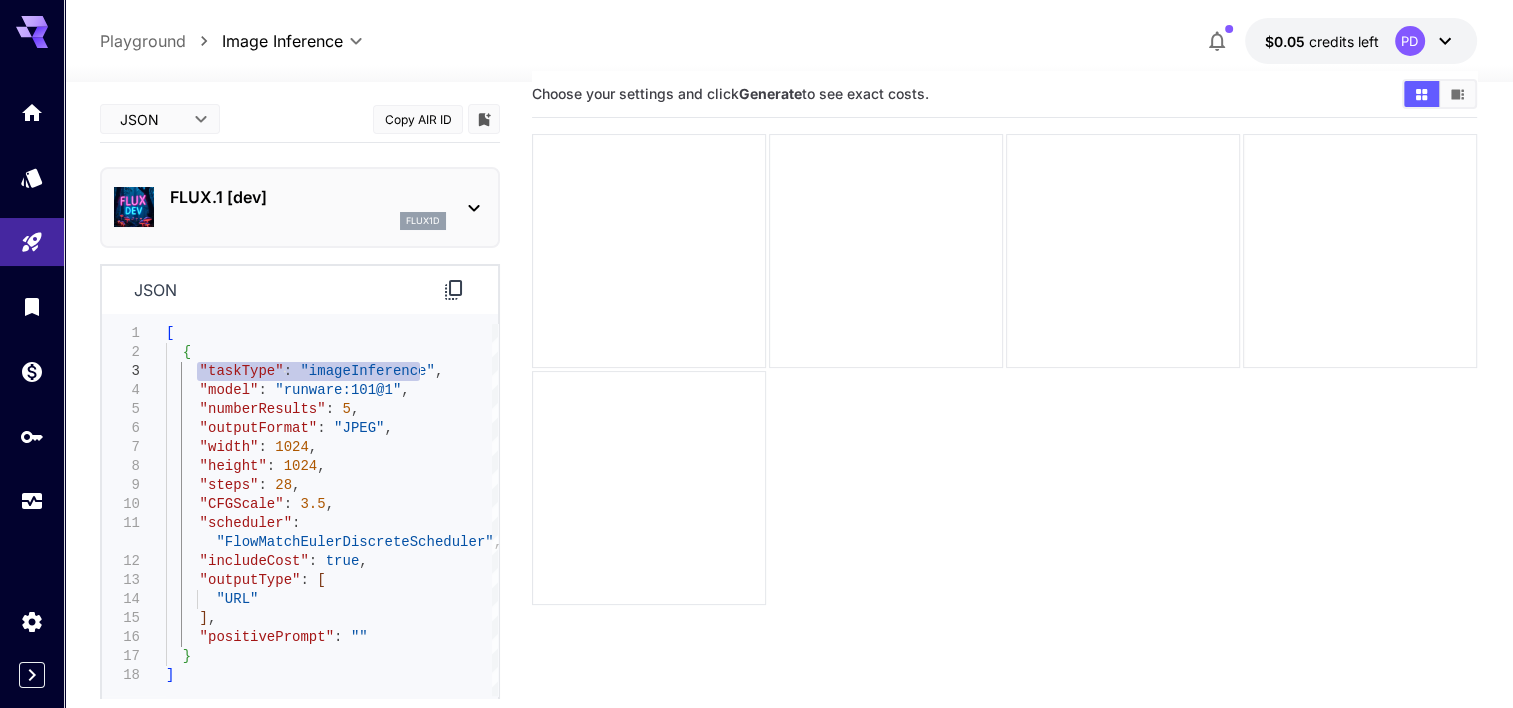 drag, startPoint x: 193, startPoint y: 371, endPoint x: 427, endPoint y: 376, distance: 234.0534 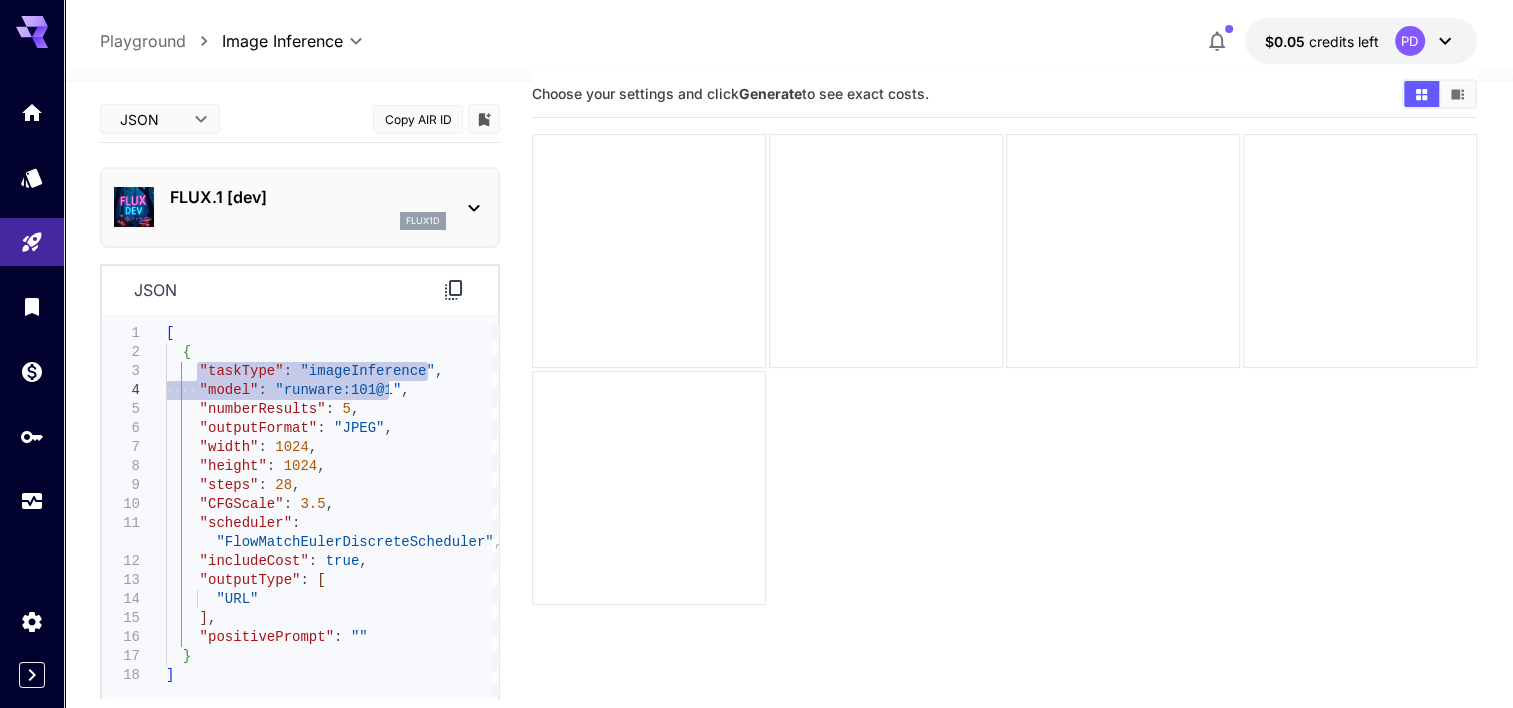 click on "[    {      "taskType" :   "imageInference" ,      "model" :   "runware:101@1" ,      "numberResults" :   5 ,      "outputFormat" :   "JPEG" ,      "width" :   1024 ,      "height" :   1024 ,      "steps" :   28 ,      "CFGScale" :   3.5 ,      "scheduler" :          "FlowMatchEulerDiscreteScheduler" ,      "includeCost" :   true ,      "outputType" :   [        "URL"      ] ,      "positivePrompt" :   ""    } ]" at bounding box center (332, 510) 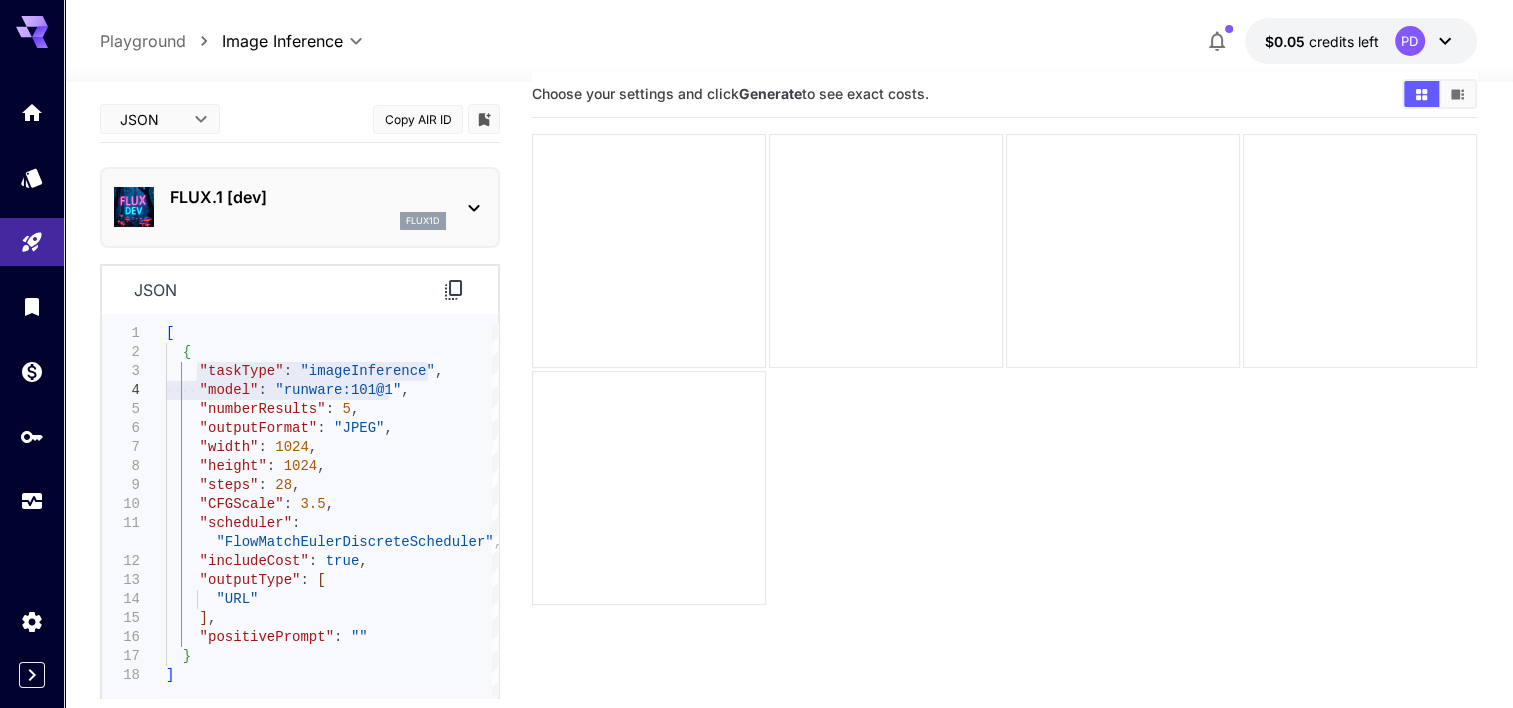 click 